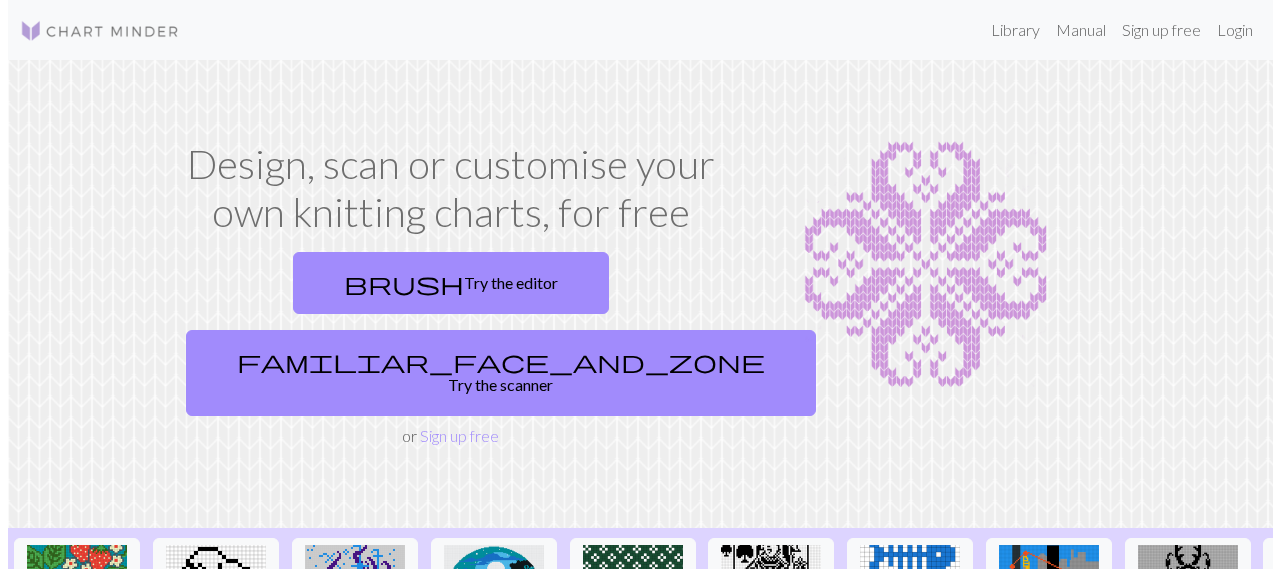 scroll, scrollTop: 0, scrollLeft: 0, axis: both 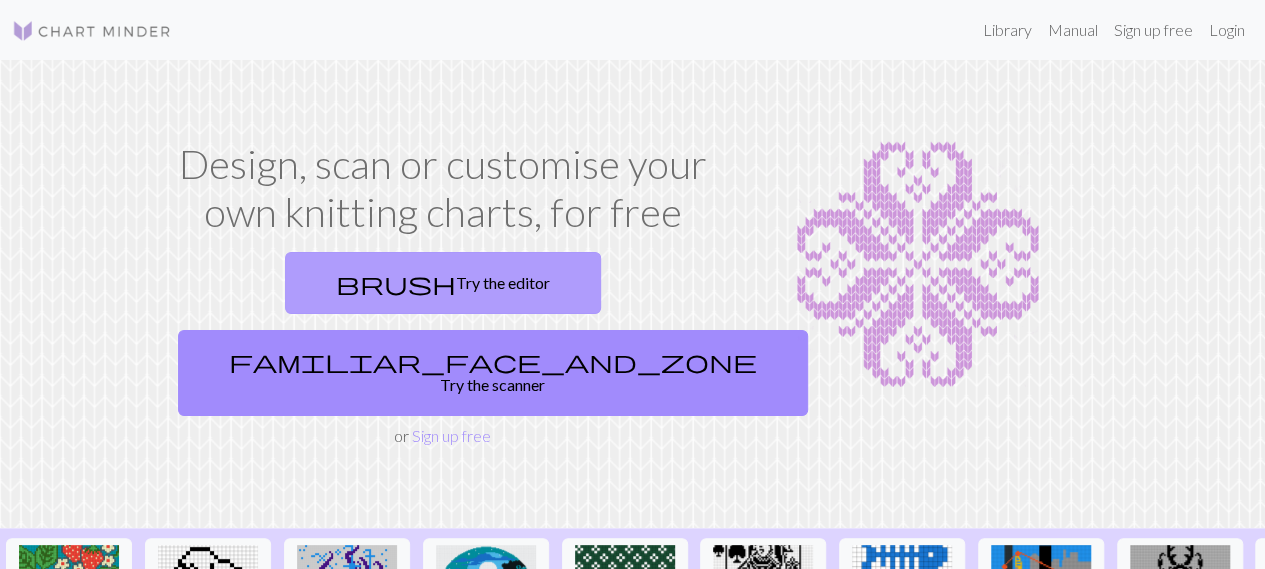 click on "brush  Try the editor" at bounding box center [443, 283] 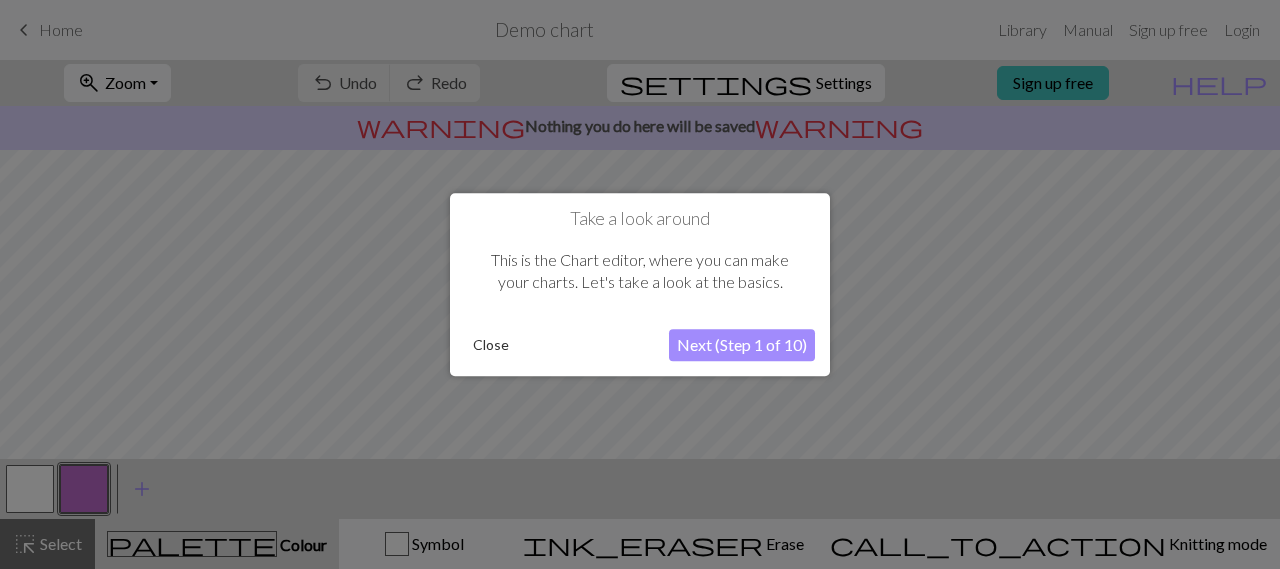click on "Close" at bounding box center [491, 345] 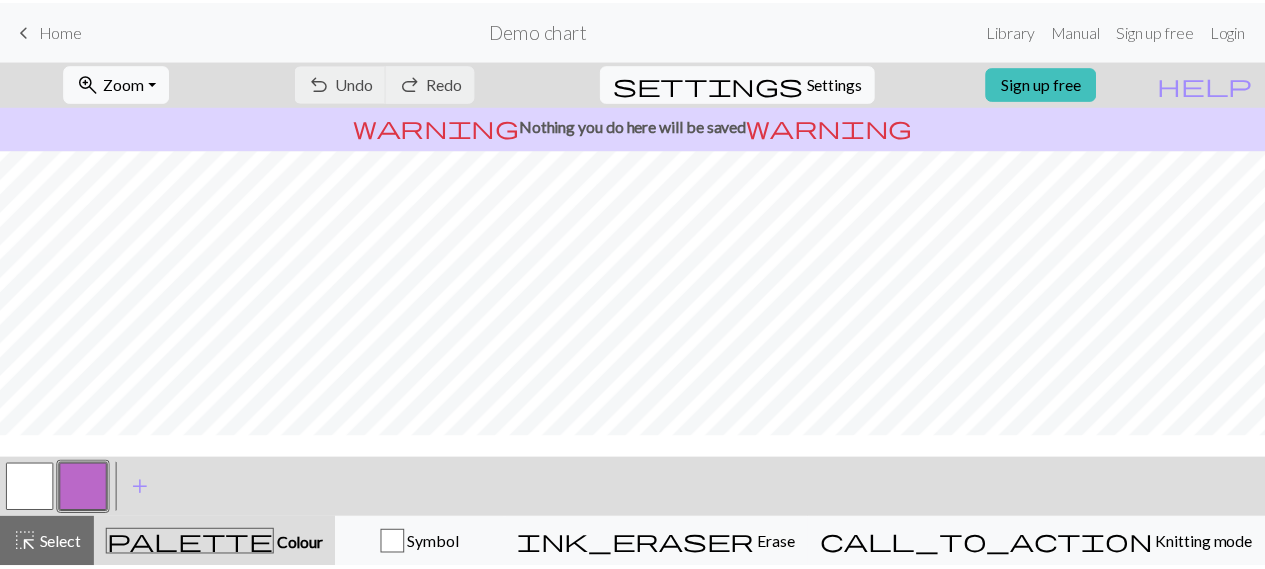 scroll, scrollTop: 0, scrollLeft: 0, axis: both 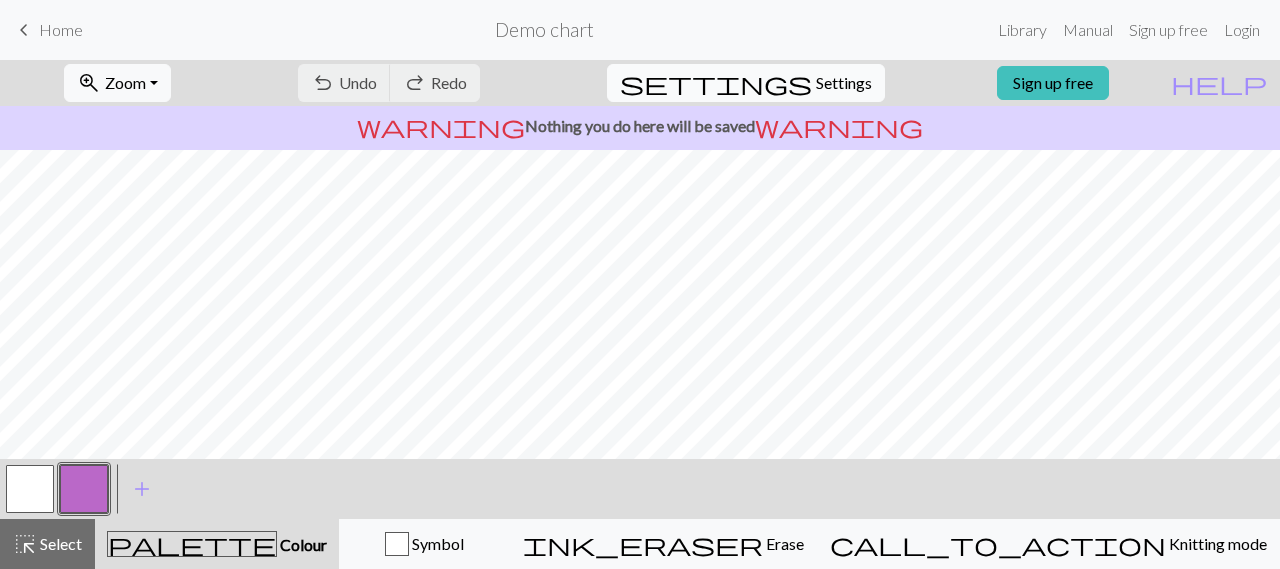 click on "Settings" at bounding box center [844, 83] 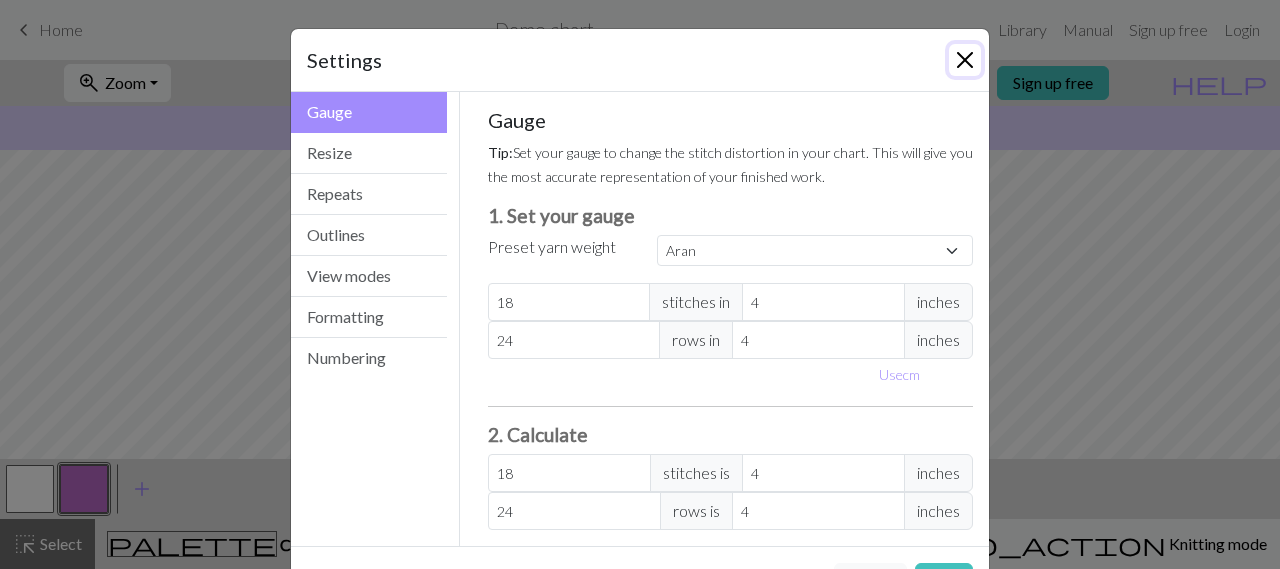 click at bounding box center [965, 60] 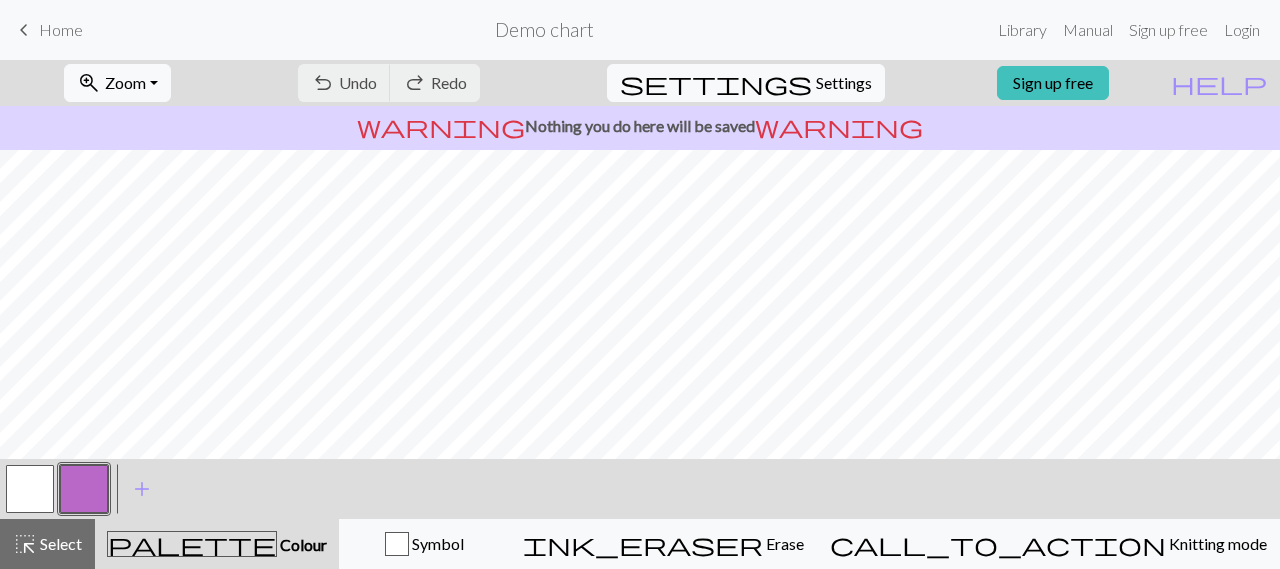 click on "warning  Nothing you do here will be saved  warning" at bounding box center (640, 128) 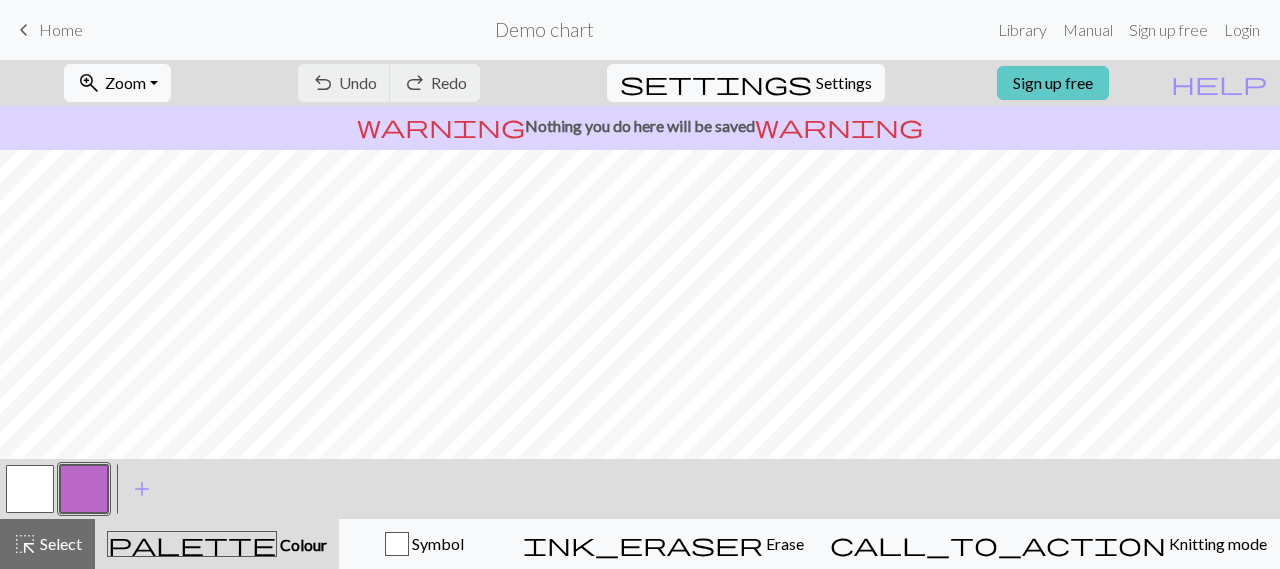 click on "Sign up free" at bounding box center [1053, 83] 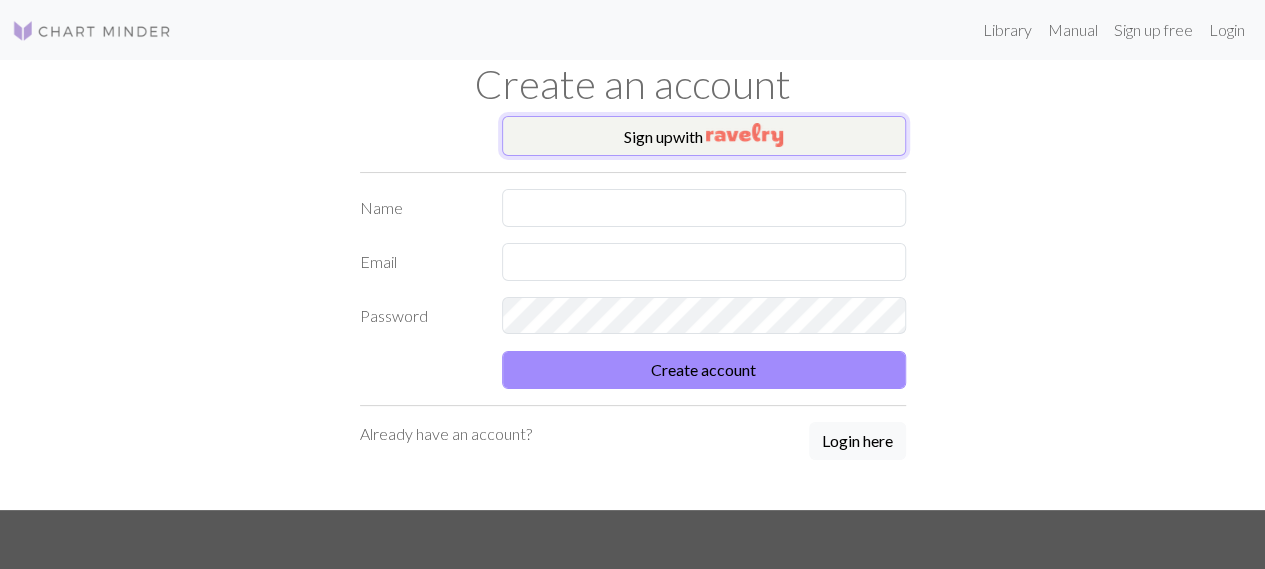 click on "Sign up  with" at bounding box center [704, 136] 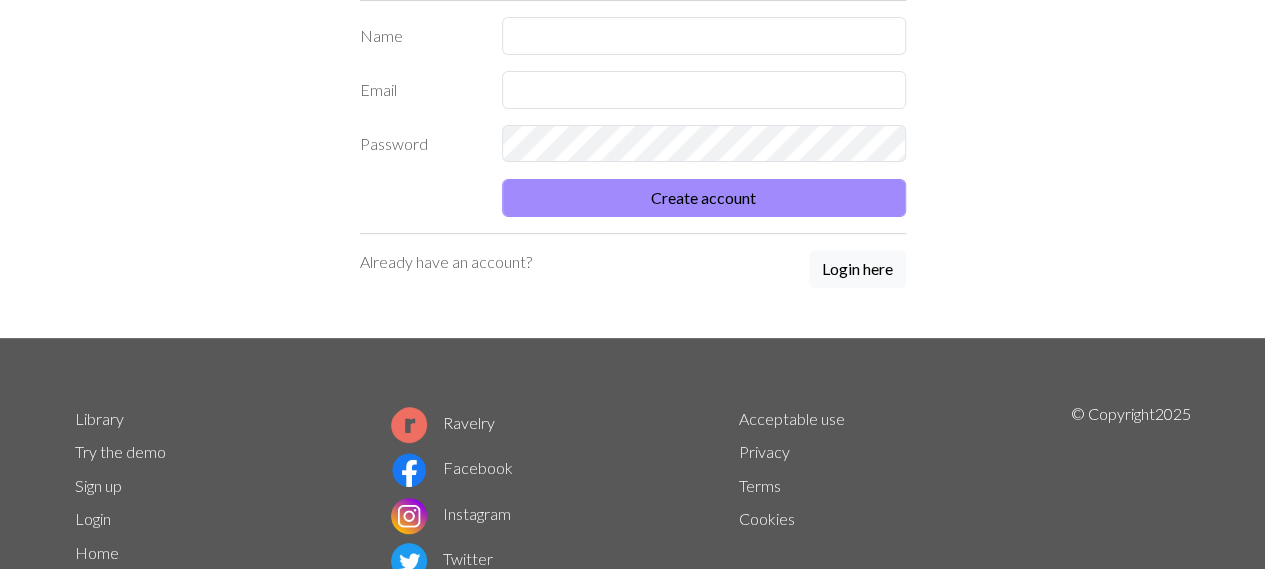 scroll, scrollTop: 106, scrollLeft: 0, axis: vertical 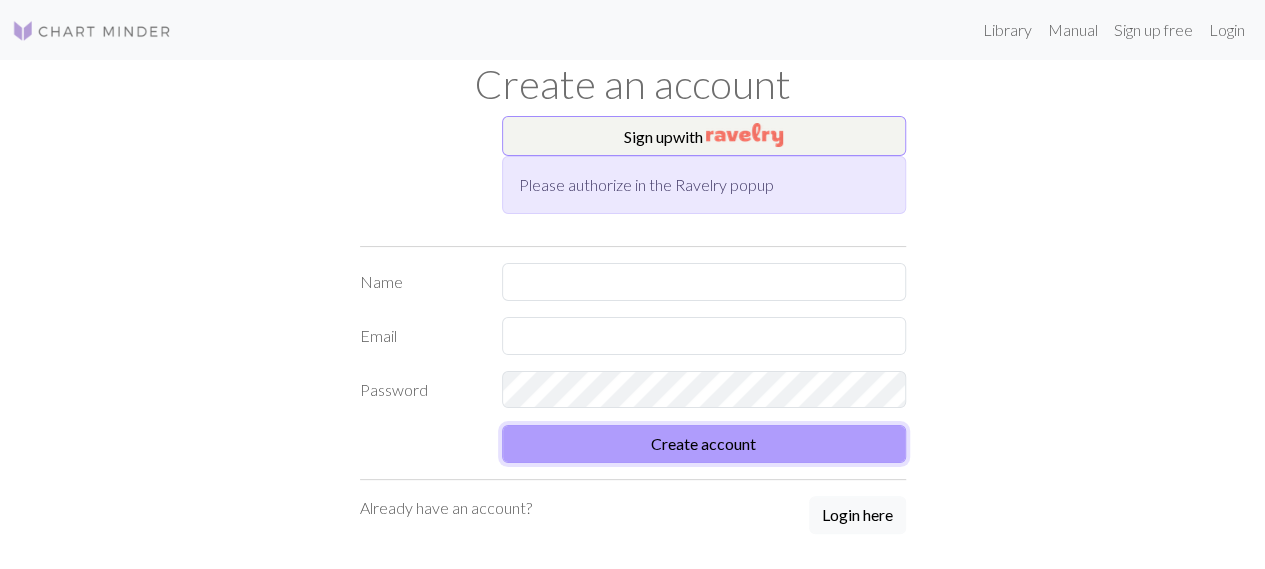 click on "Create account" at bounding box center (704, 444) 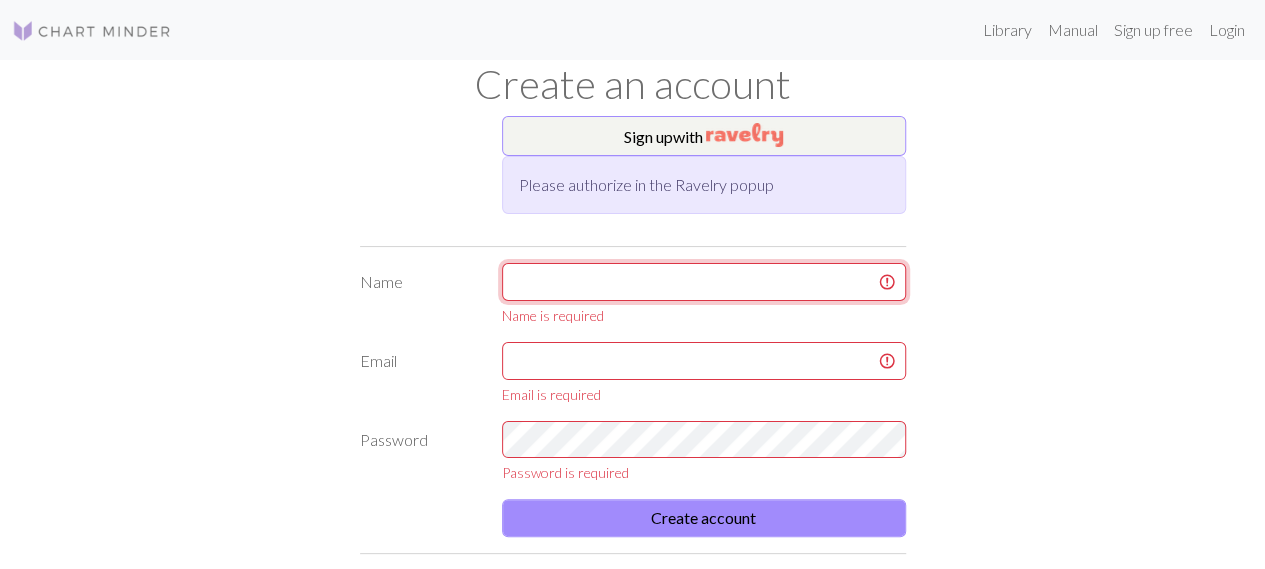click at bounding box center [704, 282] 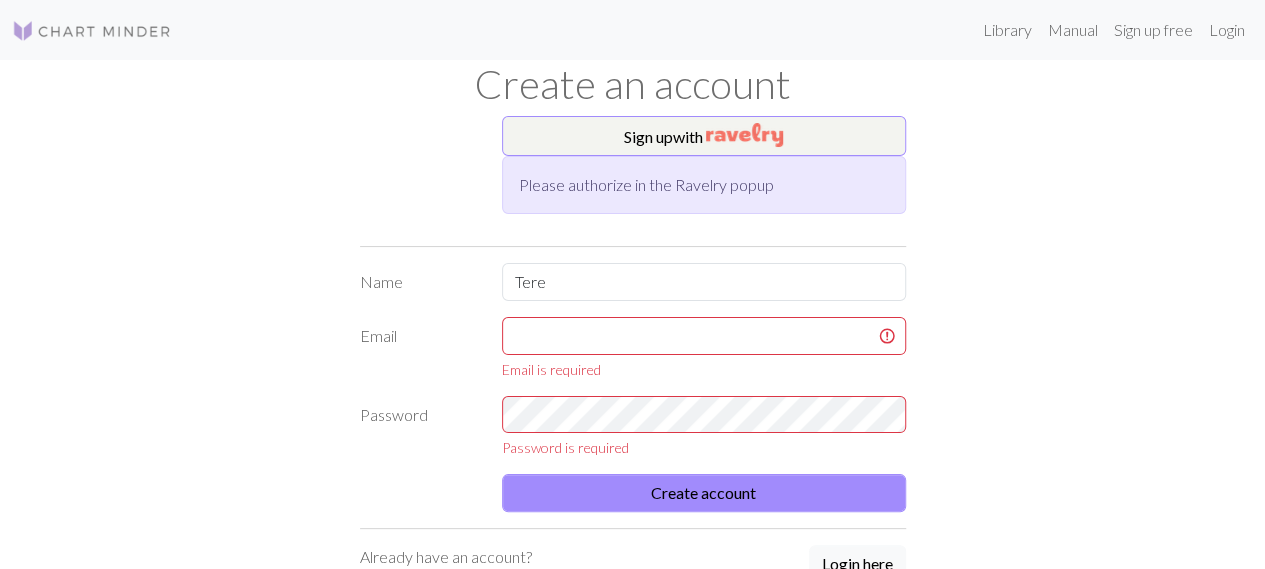 click on "Email is required" at bounding box center [704, 369] 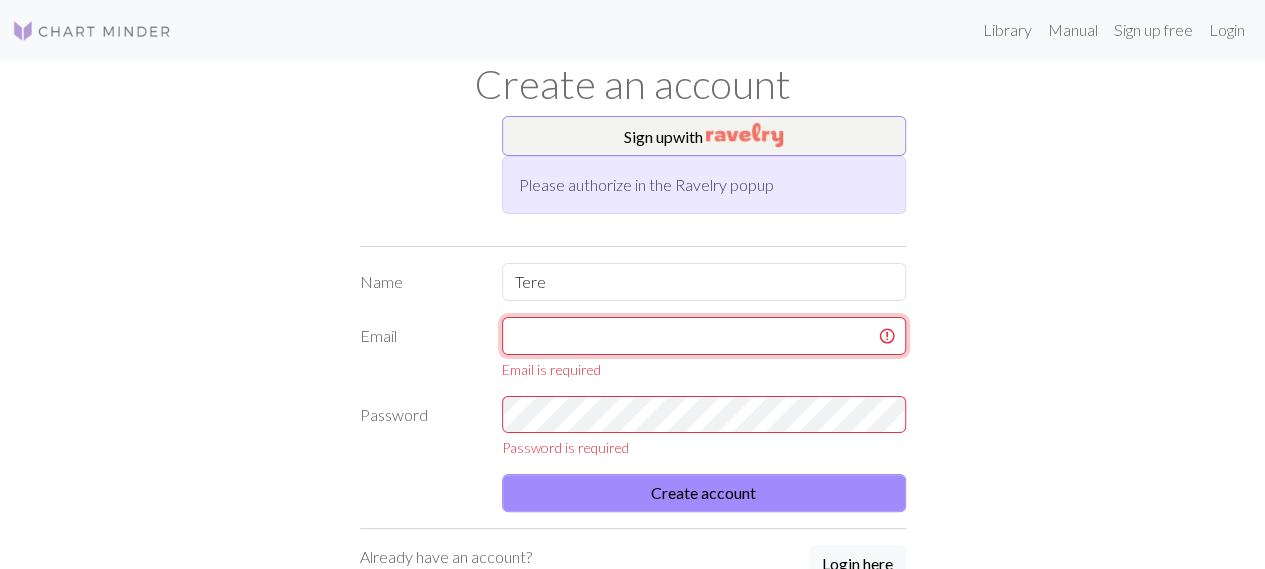 click at bounding box center (704, 336) 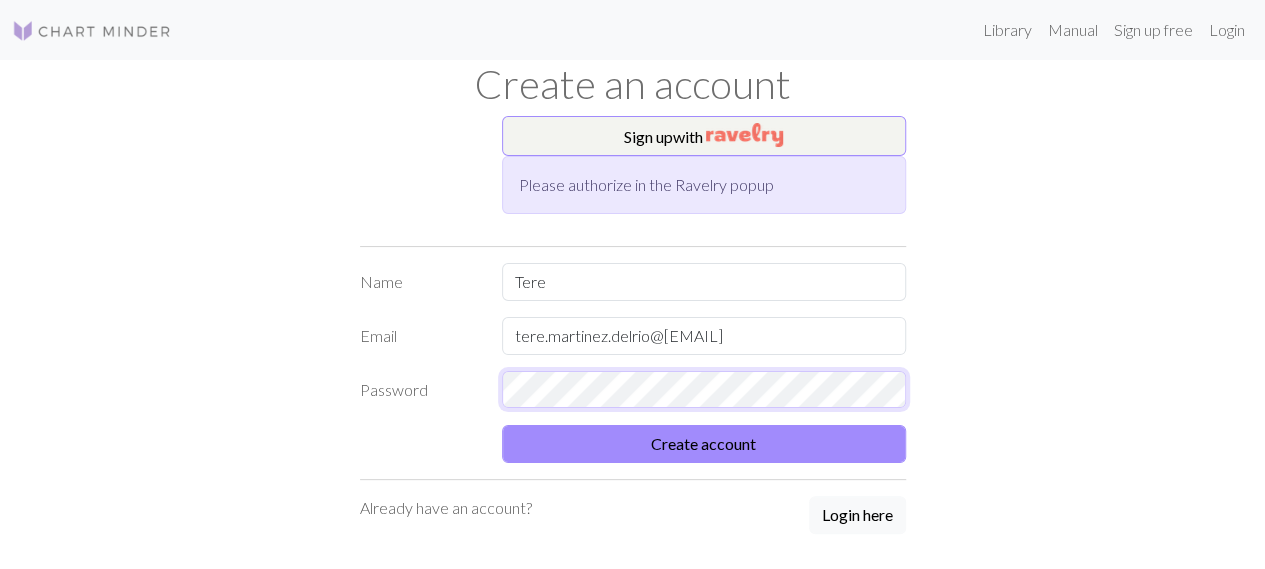 click on "Create account" at bounding box center [704, 444] 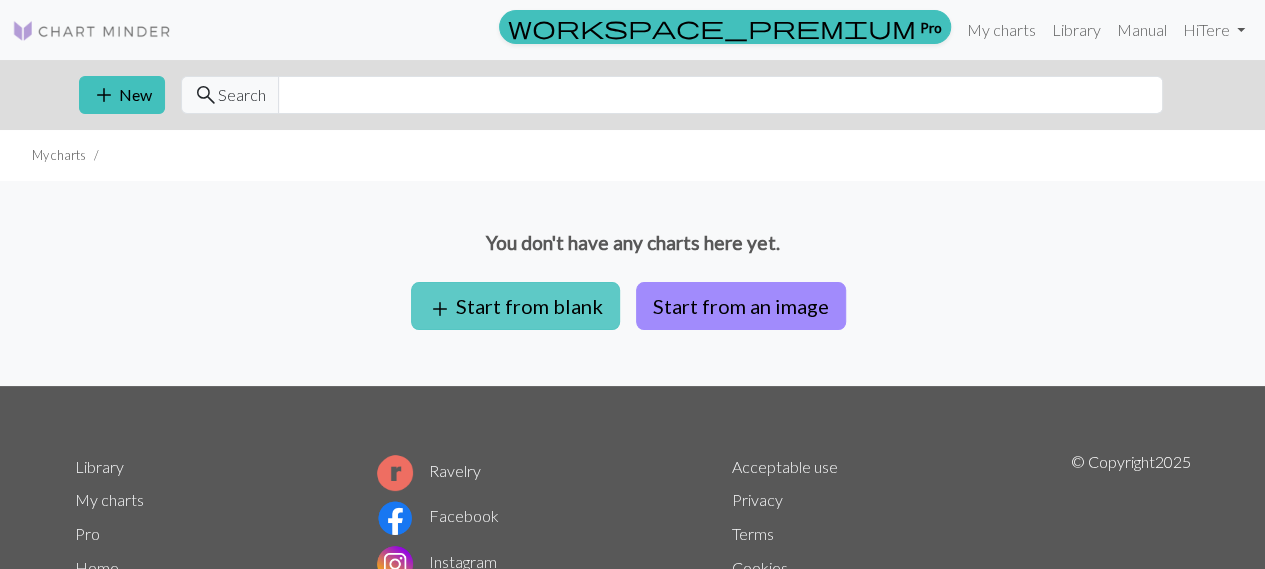 click on "add   Start from blank" at bounding box center [515, 306] 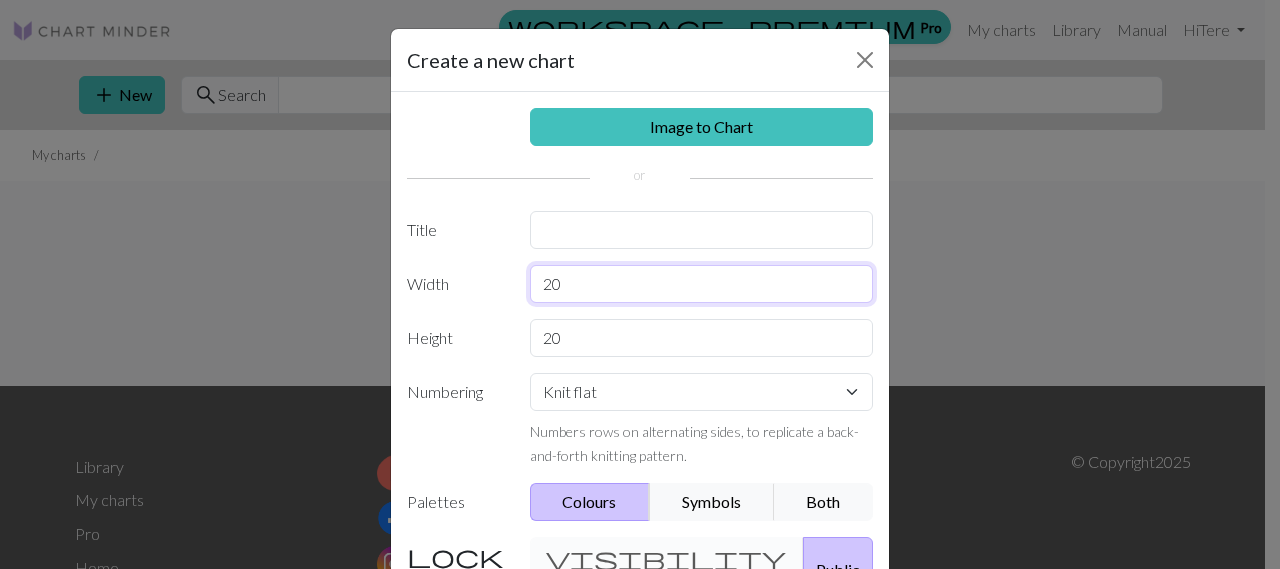 drag, startPoint x: 588, startPoint y: 289, endPoint x: 486, endPoint y: 302, distance: 102.825096 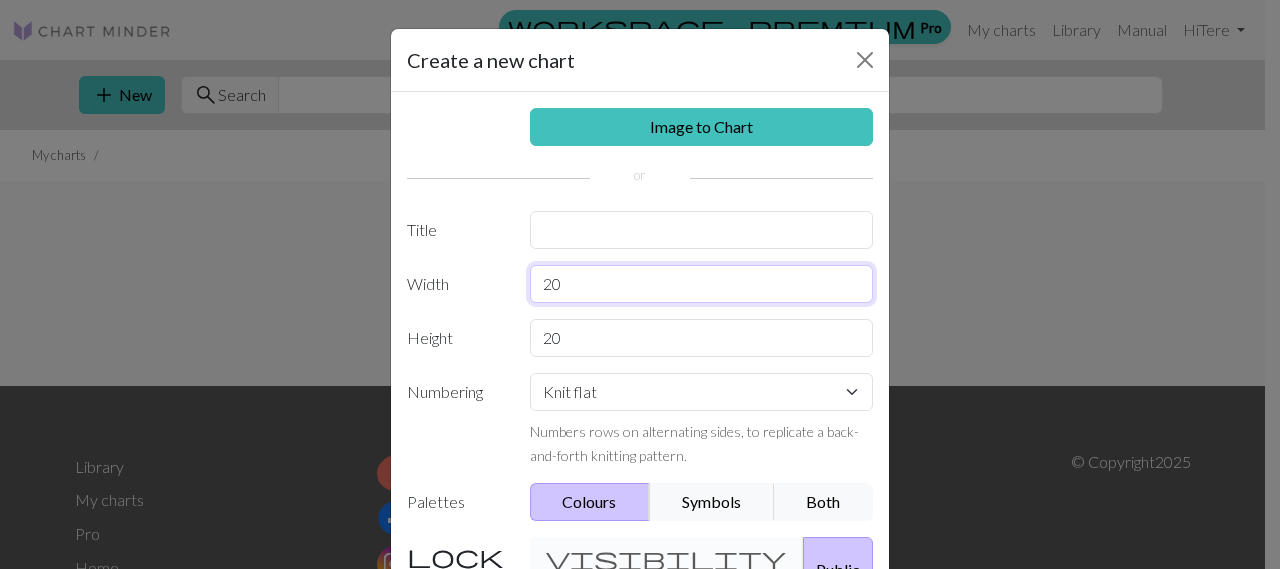 click on "Image to Chart Title Width 20 Height 20 Numbering Knit flat Knit in the round Lace knitting Cross stitch Numbers rows on alternating sides, to replicate a back-and-forth knitting pattern. Palettes Colours Symbols Both Sharing visibility  Private Public Your chart will be publicly available workspace_premium Become a Pro user   to  create private charts" at bounding box center (640, 415) 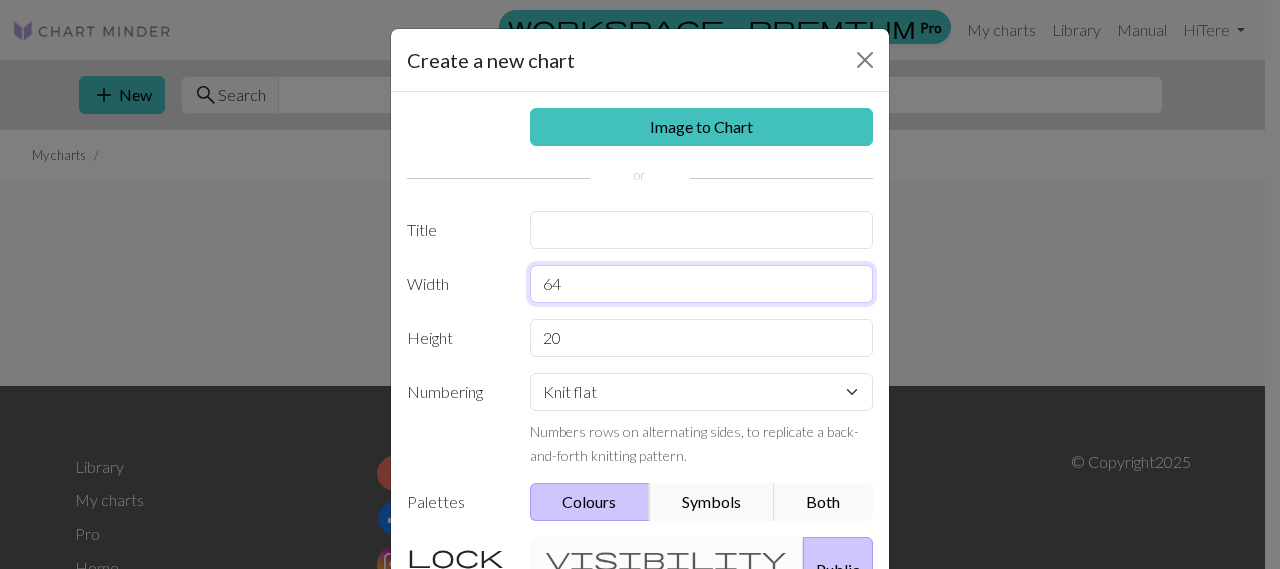 type on "64" 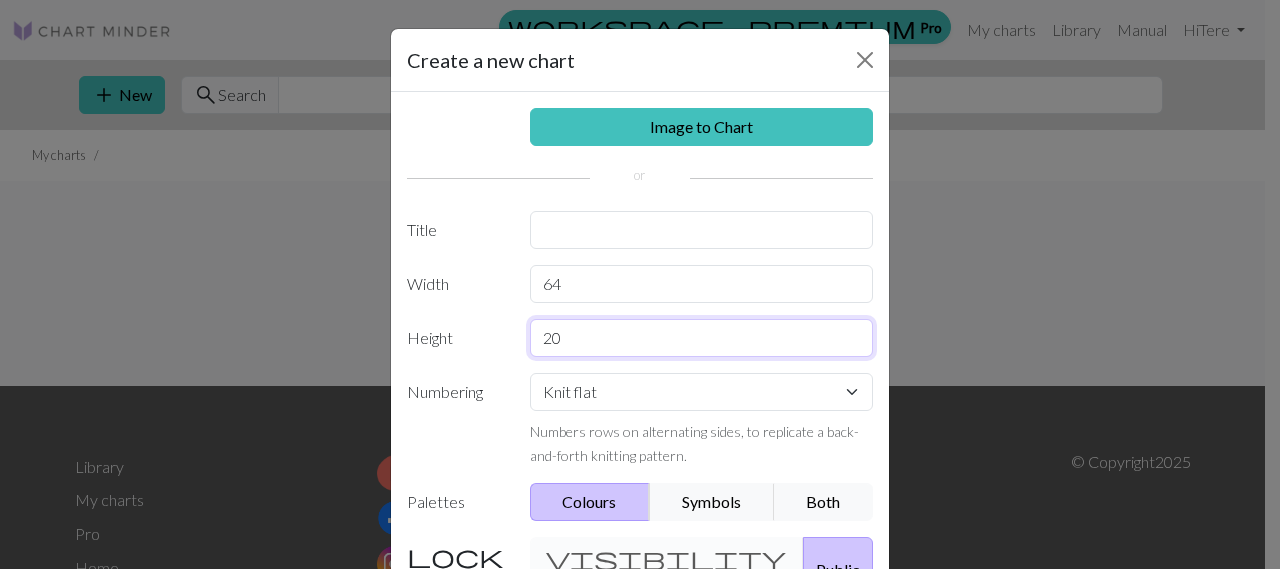 drag, startPoint x: 557, startPoint y: 335, endPoint x: 498, endPoint y: 336, distance: 59.008472 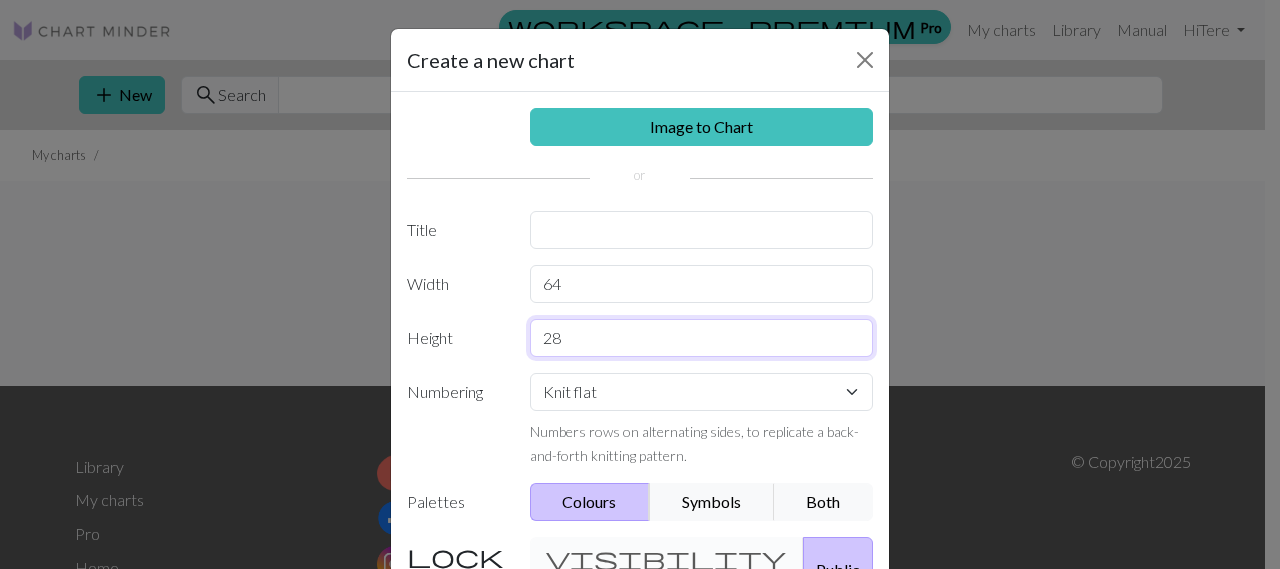 type on "28" 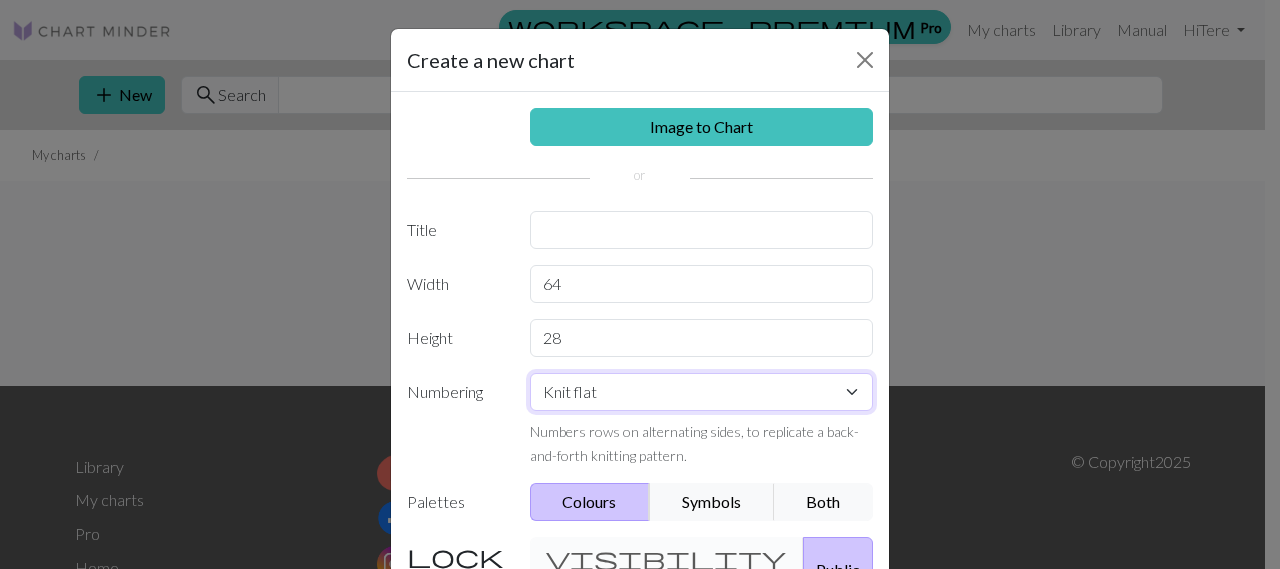 click on "Knit flat Knit in the round Lace knitting Cross stitch" at bounding box center [702, 392] 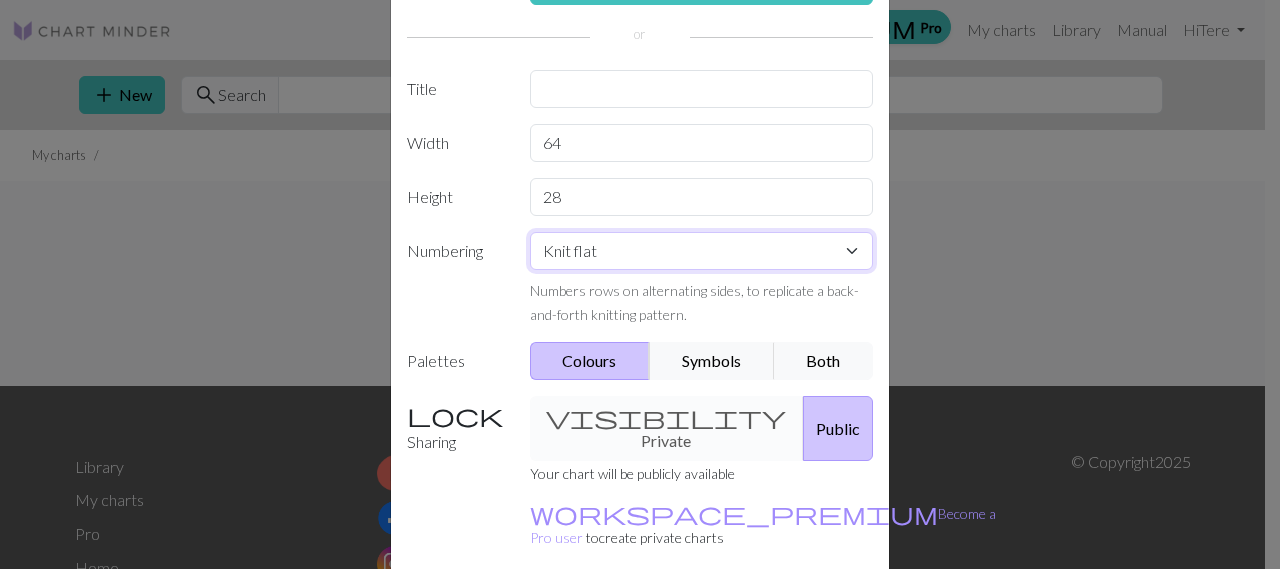 scroll, scrollTop: 144, scrollLeft: 0, axis: vertical 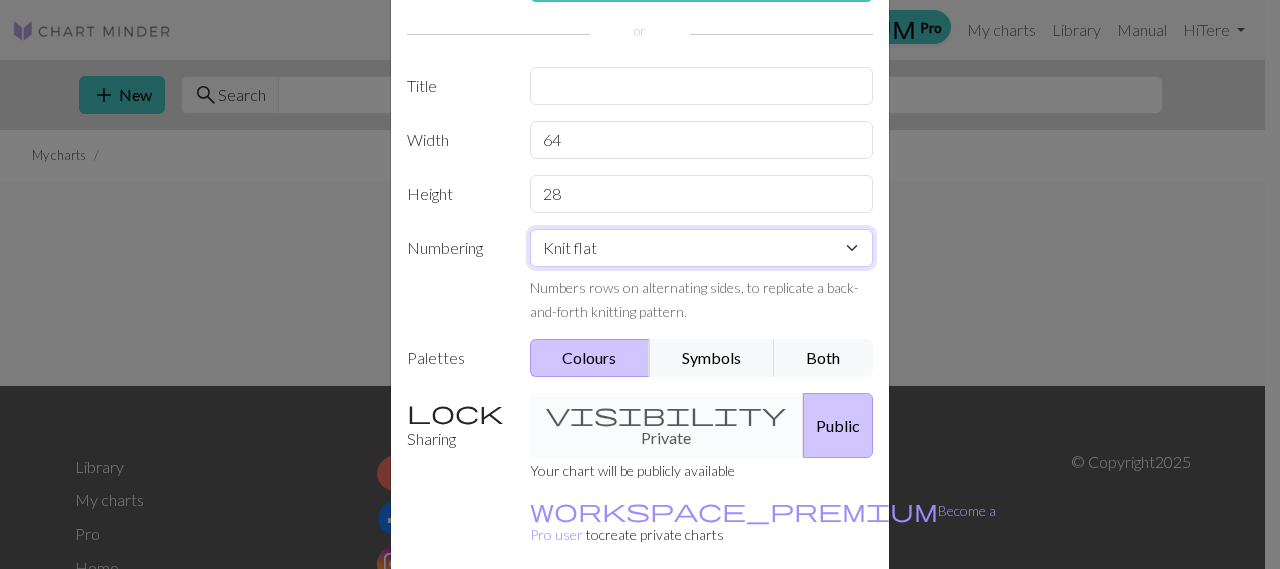 click on "Knit flat Knit in the round Lace knitting Cross stitch" at bounding box center (702, 248) 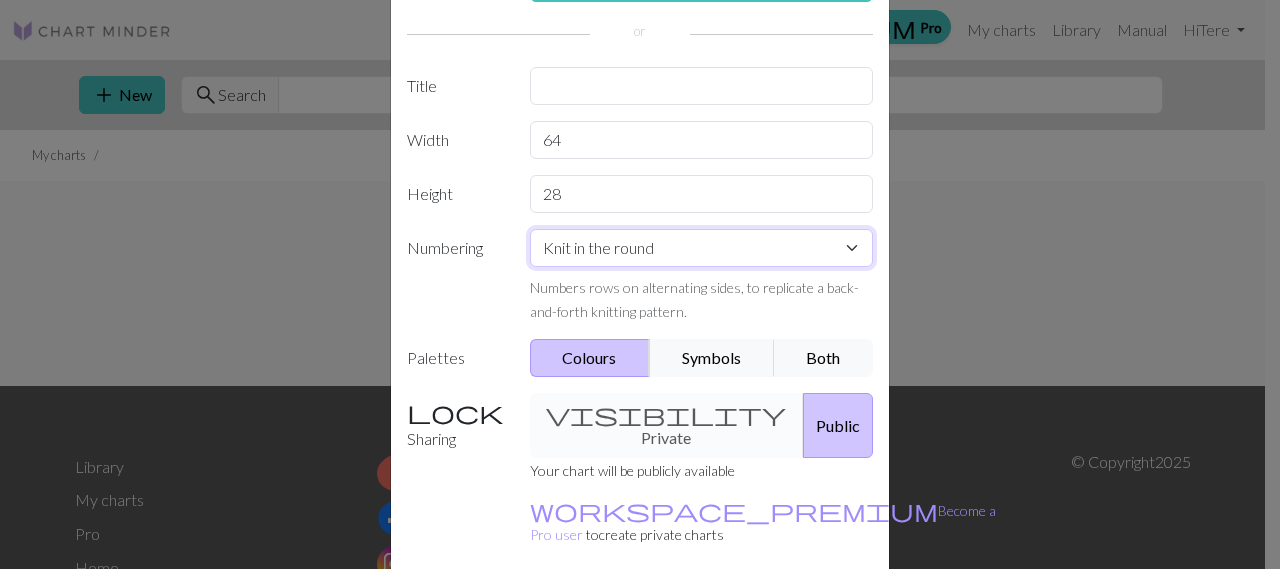 click on "Knit flat Knit in the round Lace knitting Cross stitch" at bounding box center (702, 248) 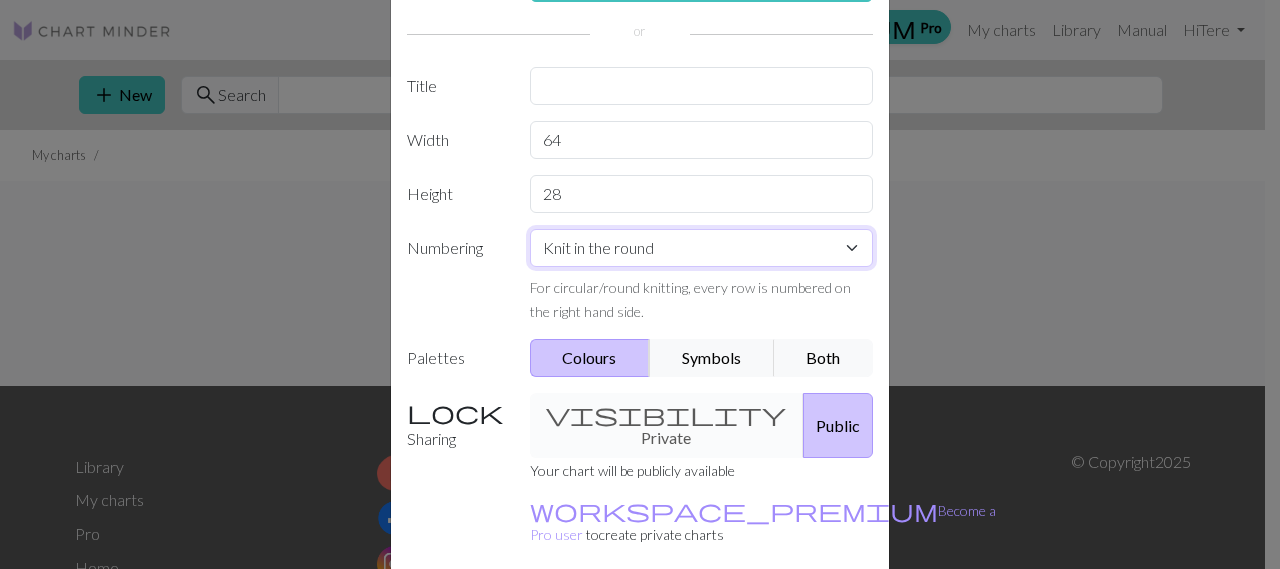 click on "Knit flat Knit in the round Lace knitting Cross stitch" at bounding box center [702, 248] 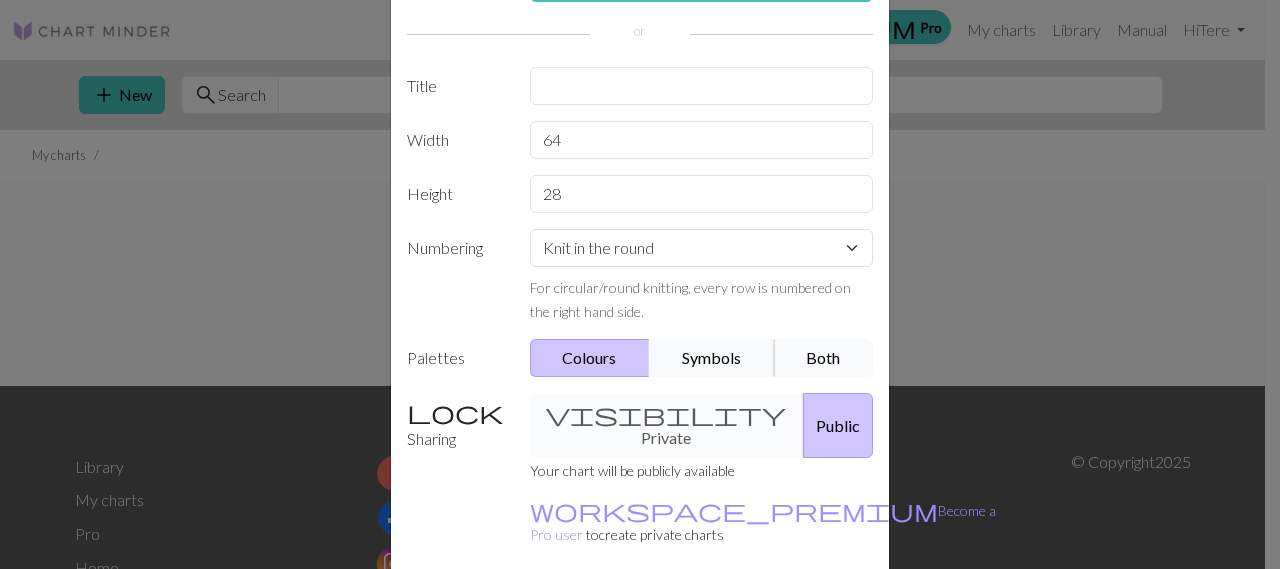 click on "Symbols" at bounding box center [712, 358] 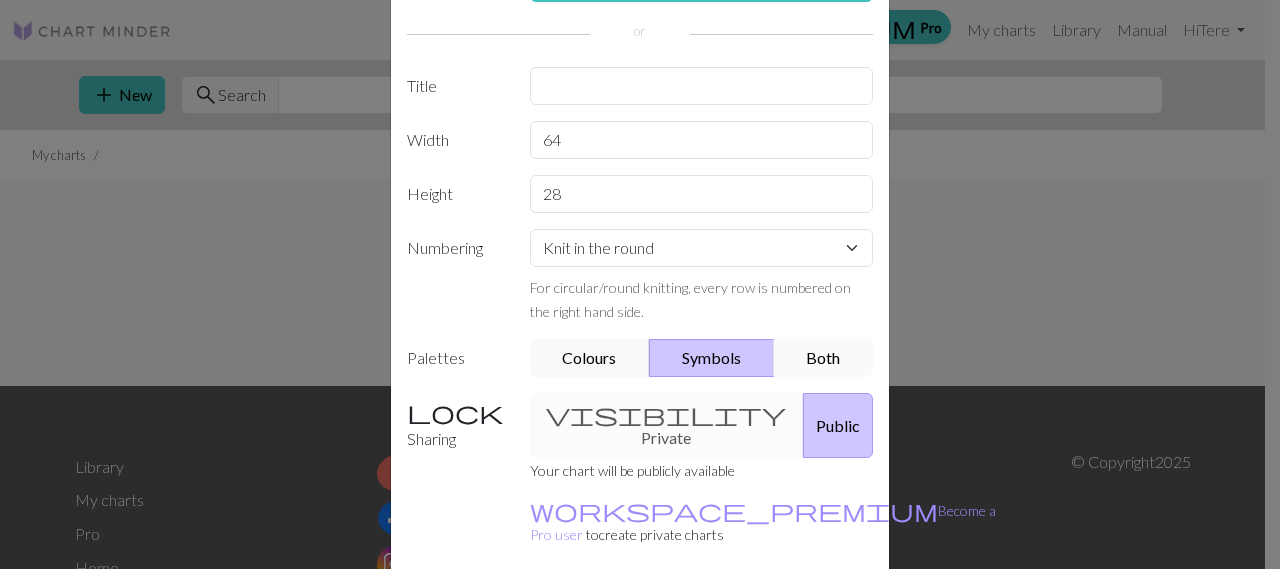 click on "Both" at bounding box center (824, 358) 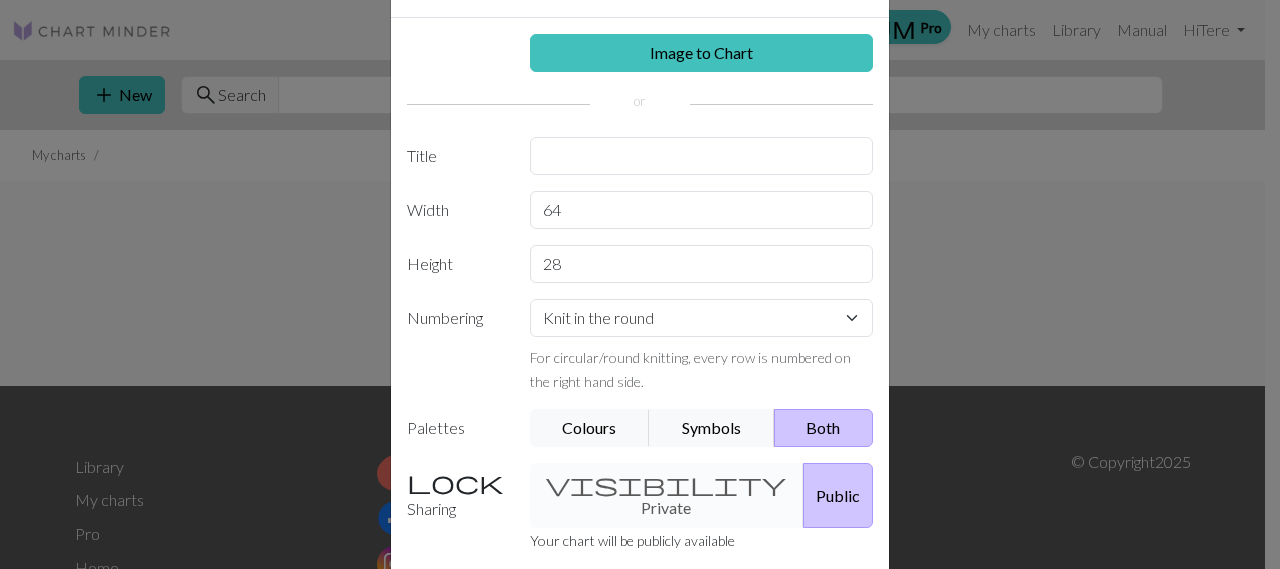 scroll, scrollTop: 70, scrollLeft: 0, axis: vertical 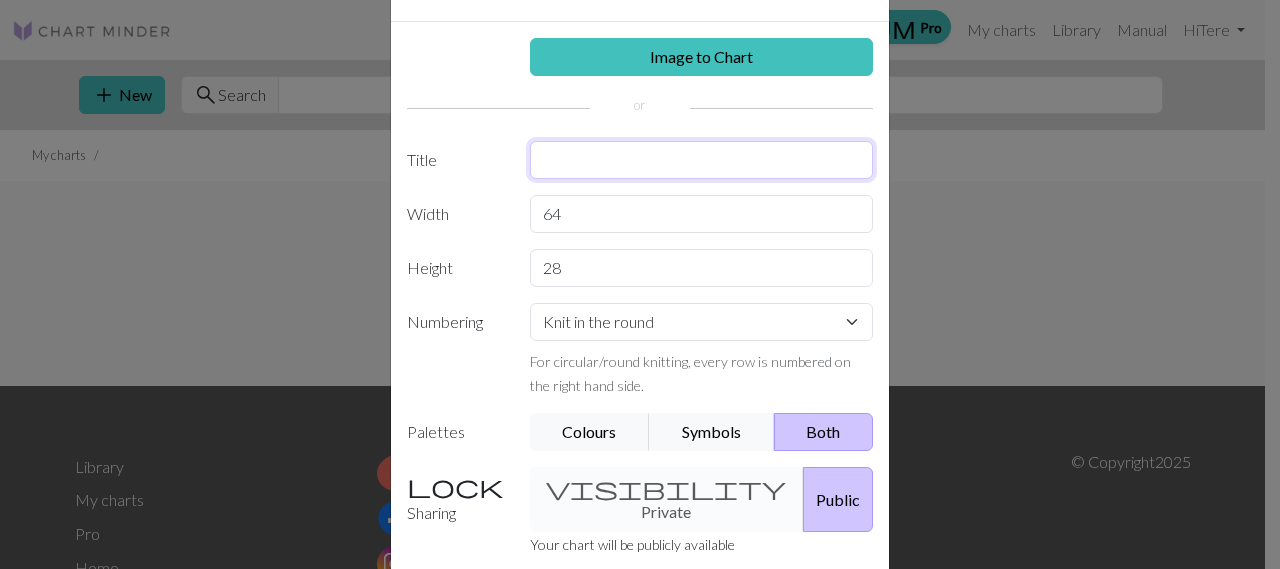 click at bounding box center [702, 160] 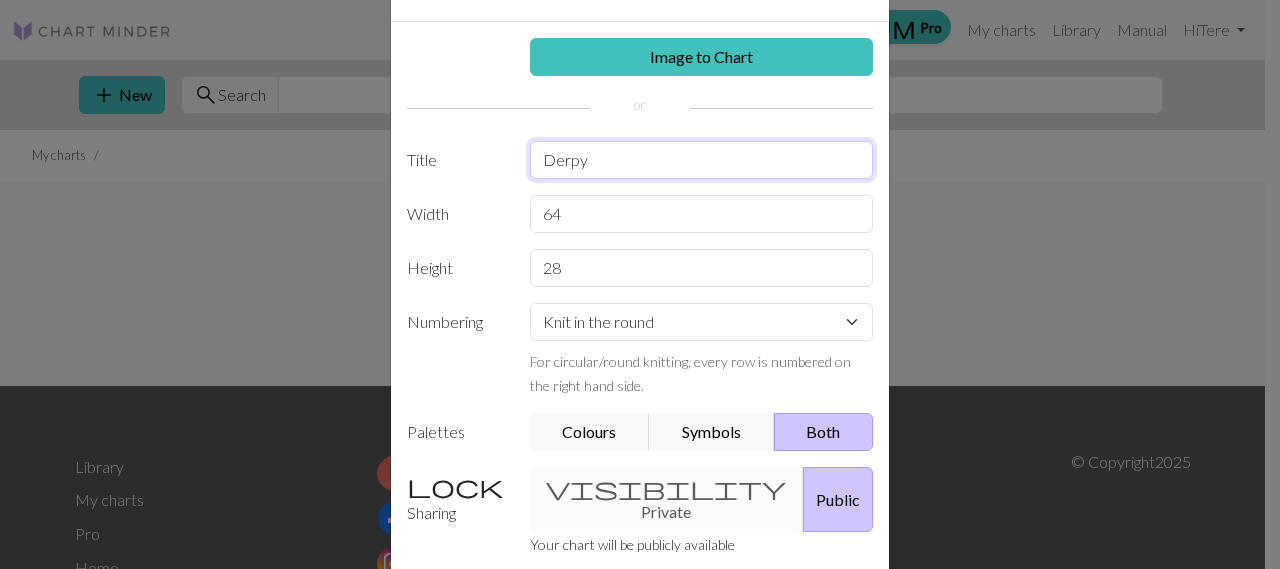 scroll, scrollTop: 216, scrollLeft: 0, axis: vertical 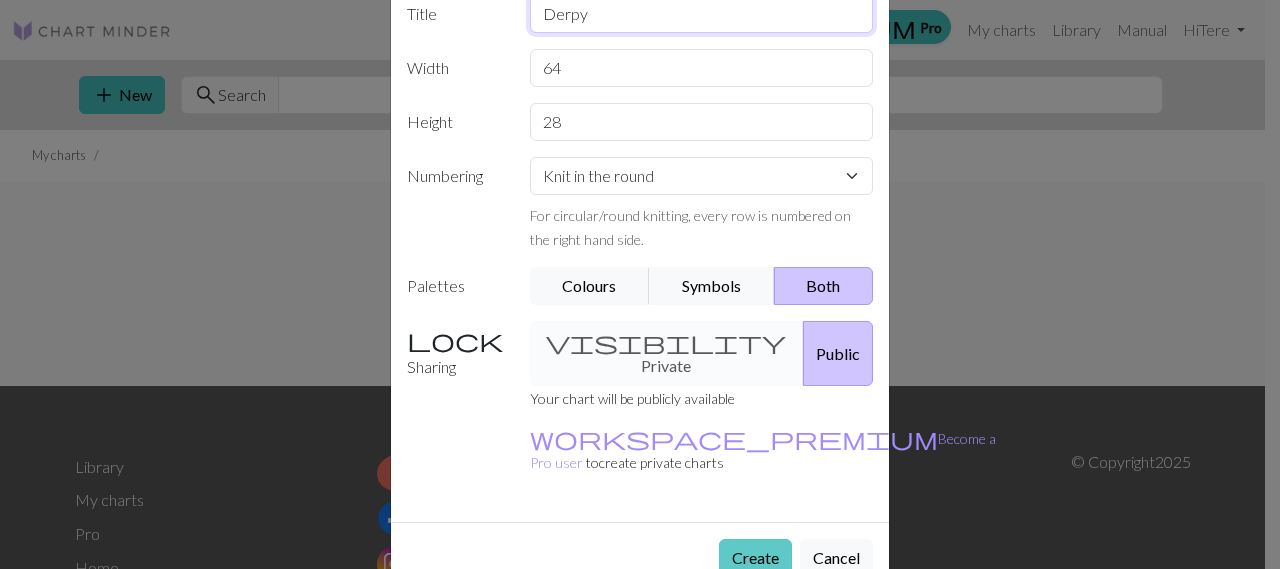 type on "Derpy" 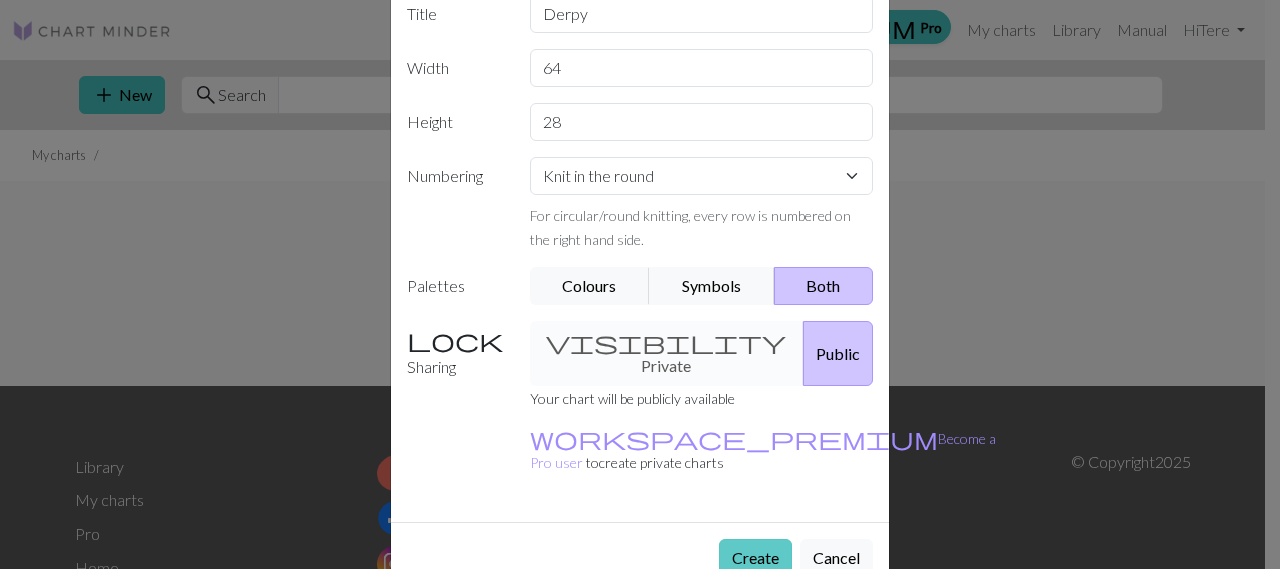 click on "Create" at bounding box center [755, 558] 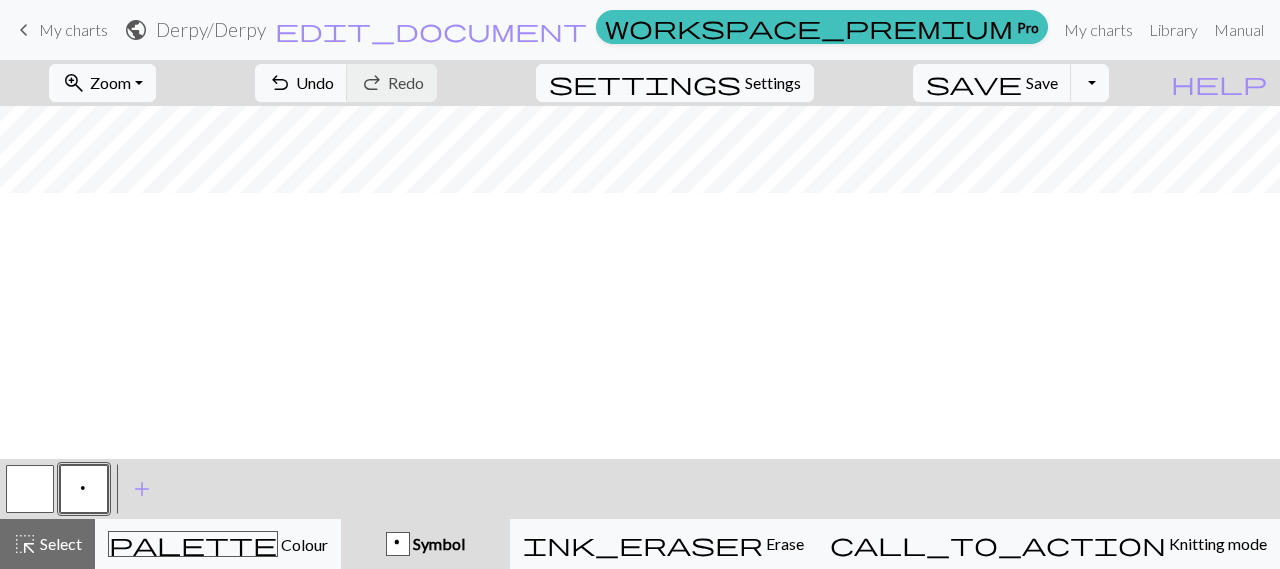 scroll, scrollTop: 0, scrollLeft: 0, axis: both 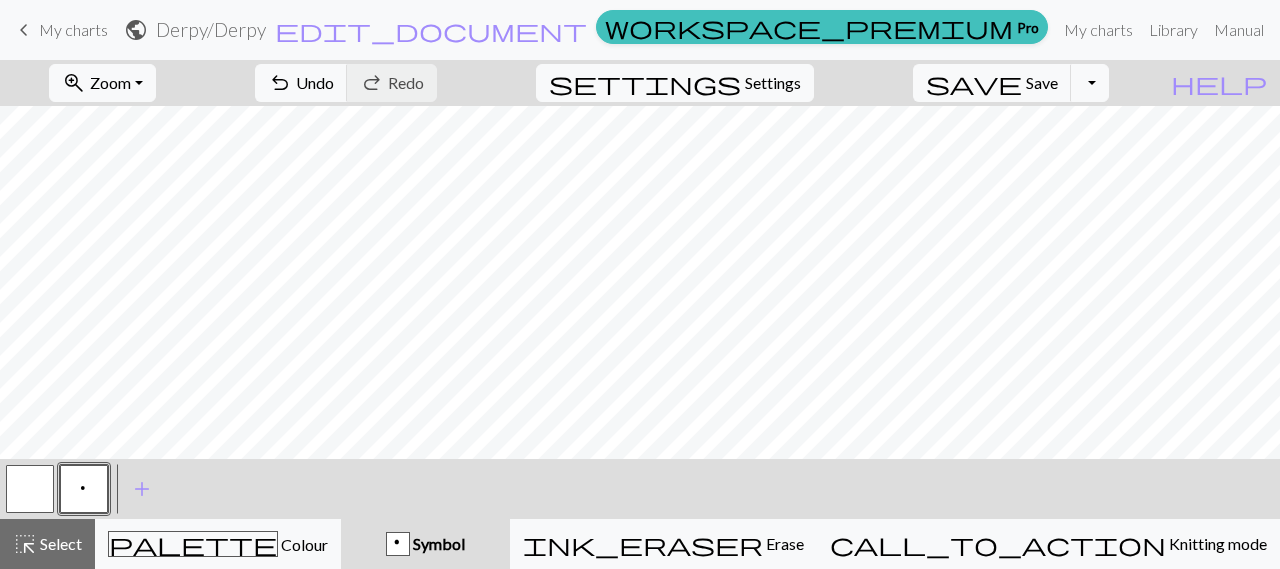 click on "Symbol" at bounding box center (437, 543) 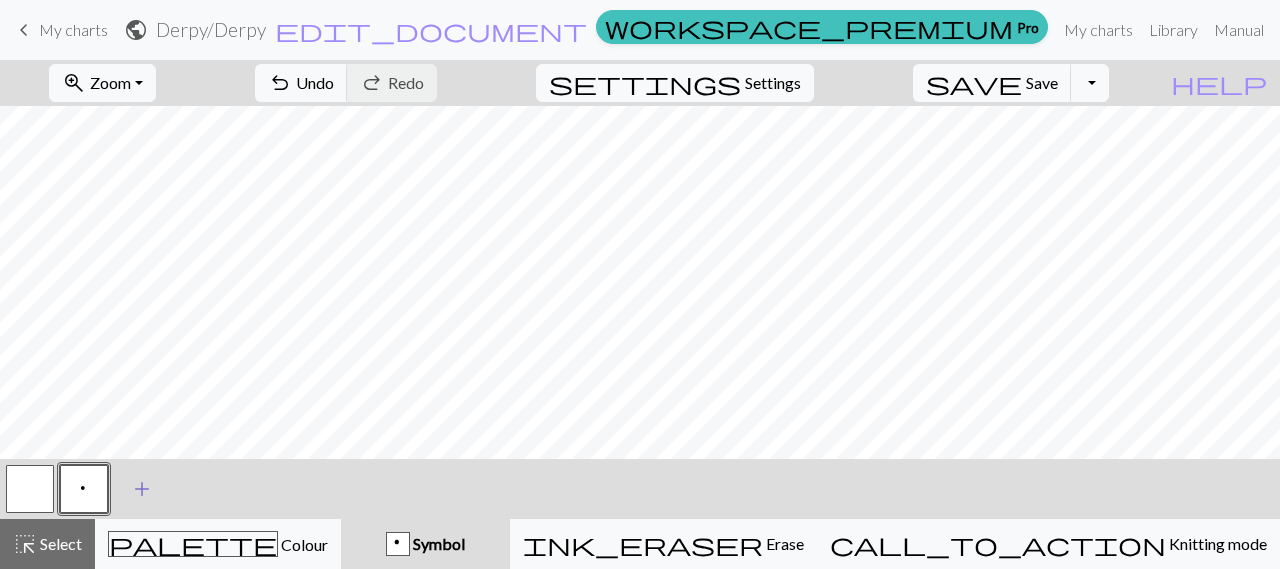 click on "add" at bounding box center (142, 489) 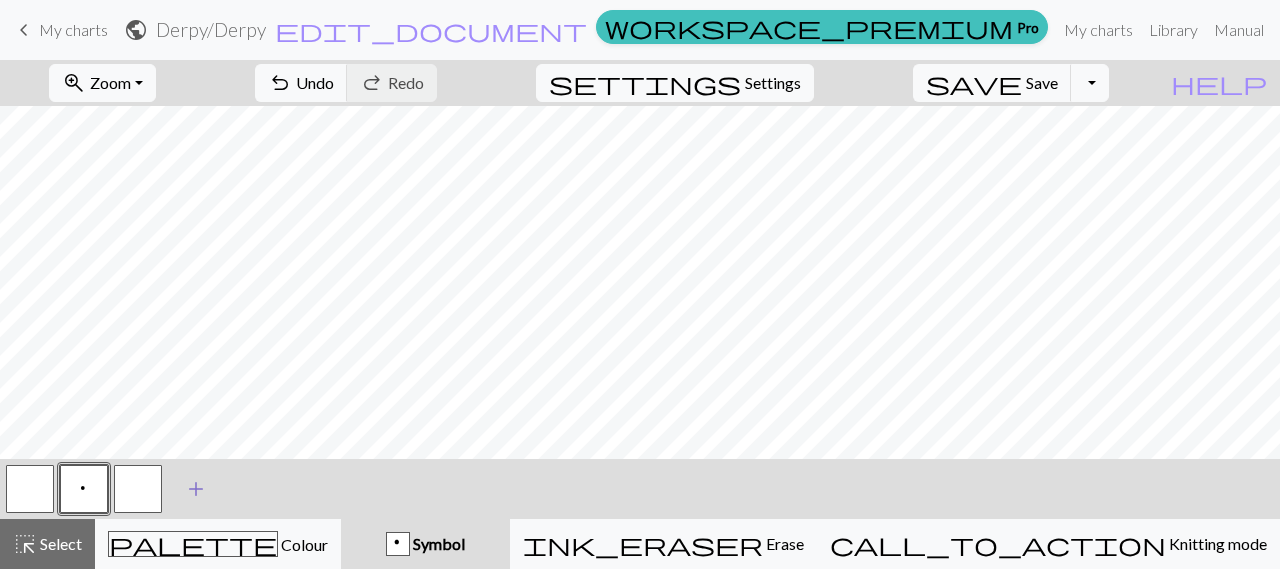 click at bounding box center [138, 489] 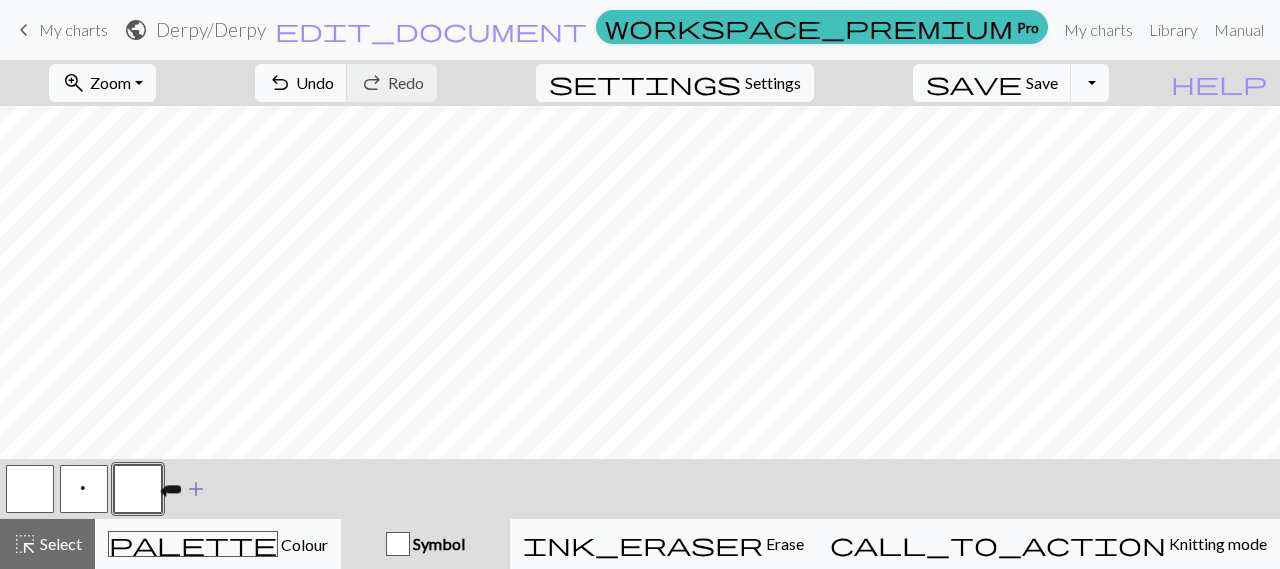 click at bounding box center (138, 489) 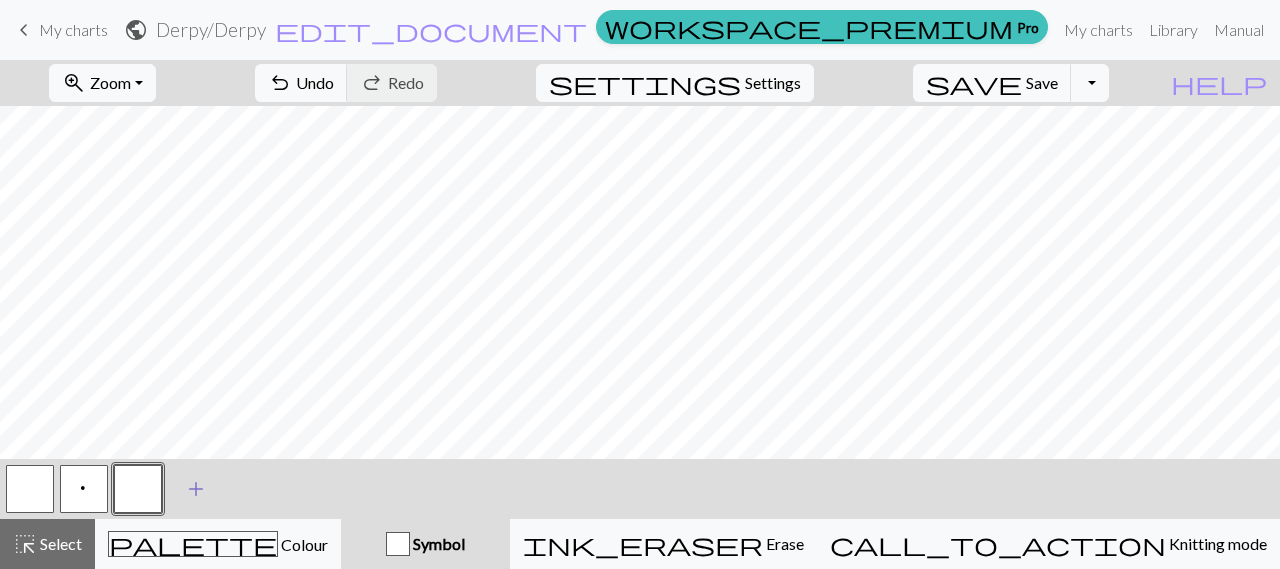 click on "Edit symbol Name d f g h j k p s t F H J O P T / | 0 1 2 3 4 5 6 7 8 9 e m n G I ' ~ . ` , " : ; + ( ) & * ^ % _ - a b c i l o r u v w x y z A B C D E K L M N R S U V W X Y < > Reorder arrow_back Move left arrow_forward Move right workspace_premium Become a Pro user   to  reorder symbols Delete Done Cancel" at bounding box center (640, 284) 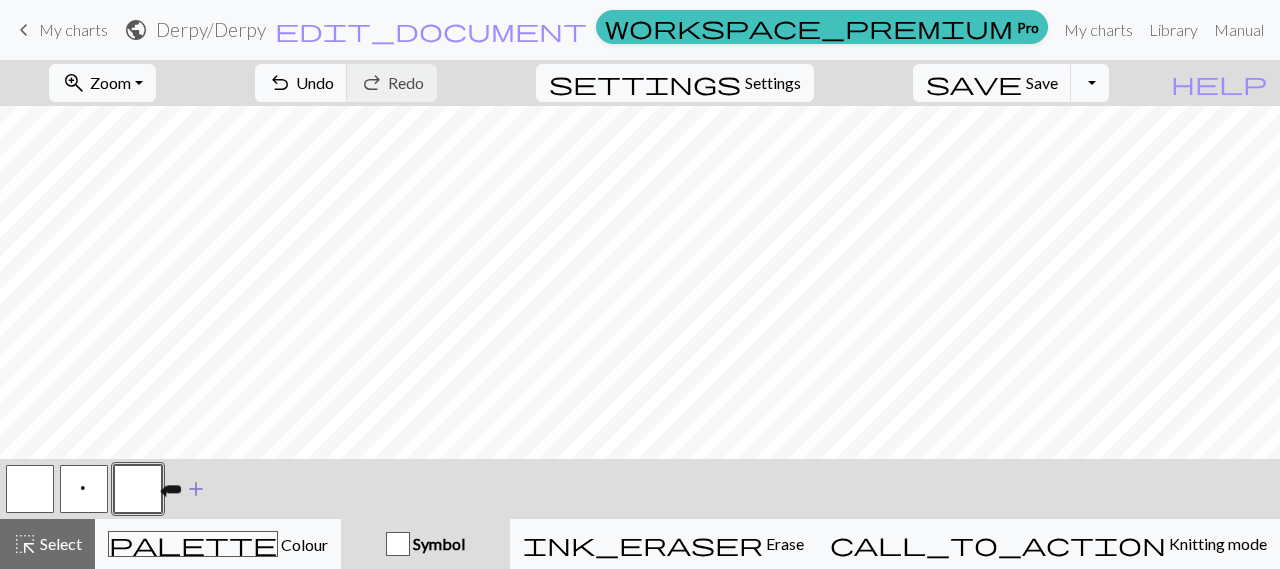 click at bounding box center (138, 489) 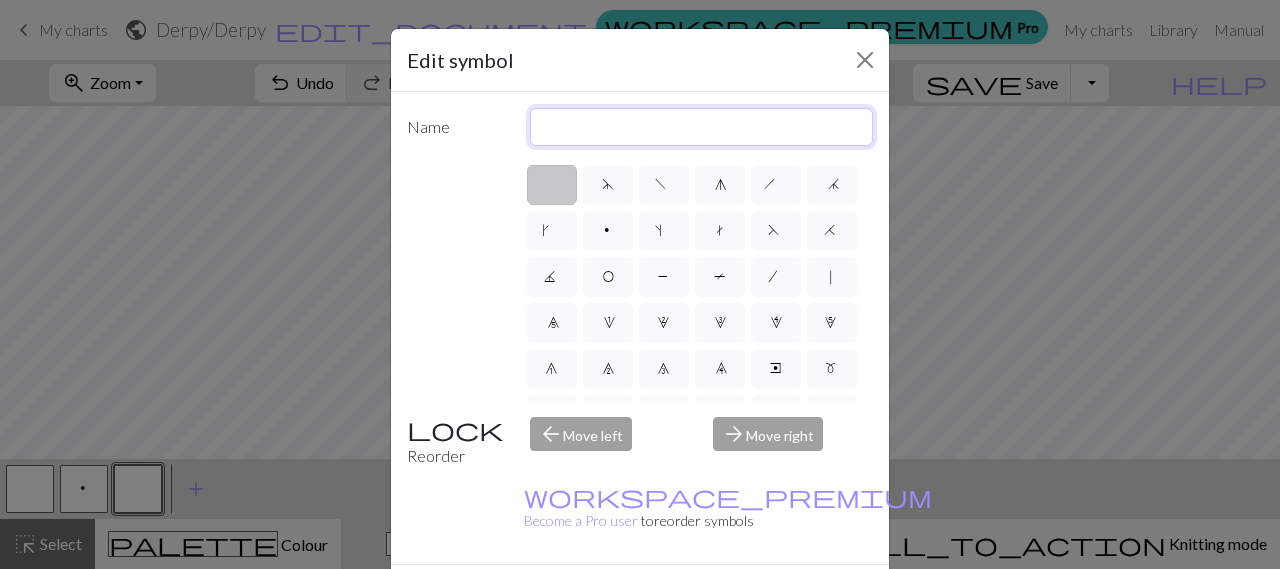 click at bounding box center [702, 127] 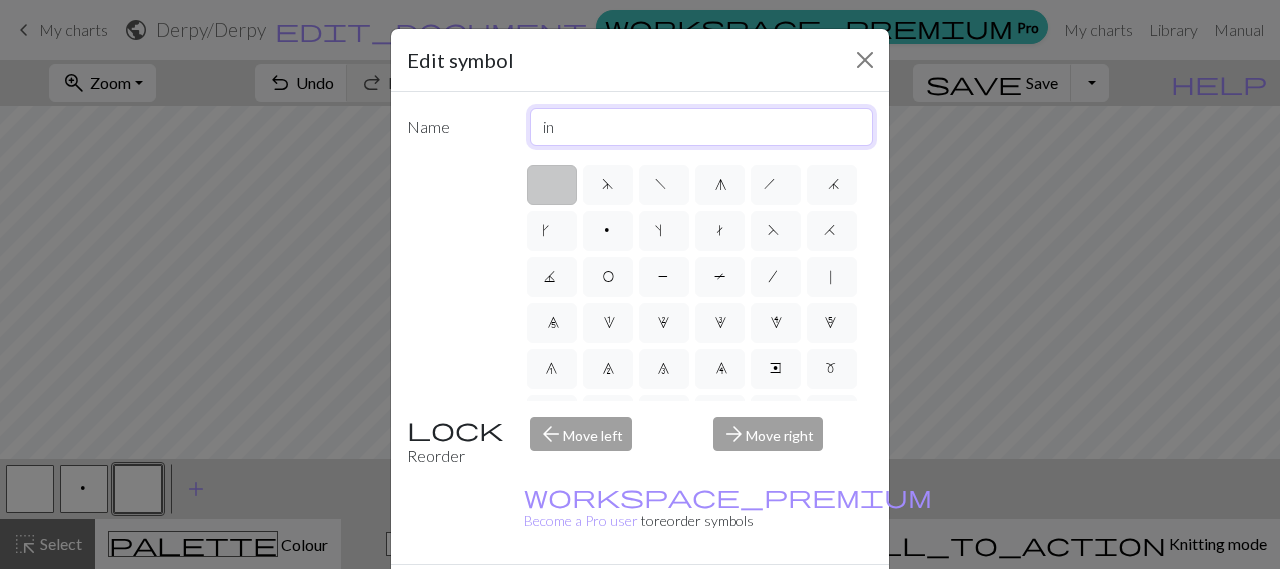 type on "i" 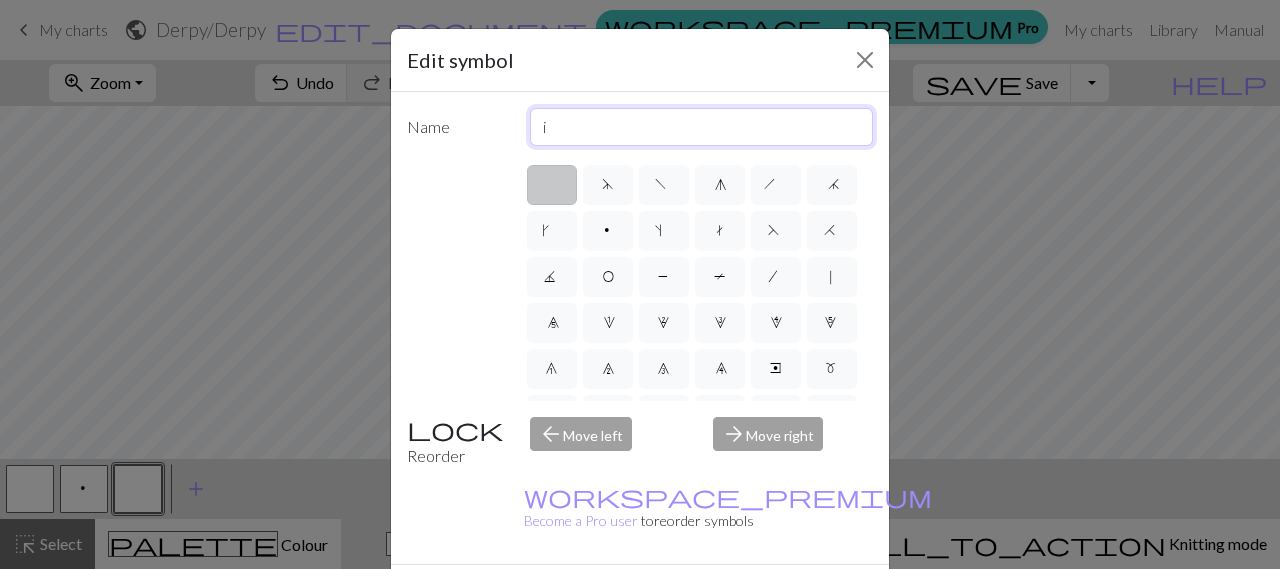 type 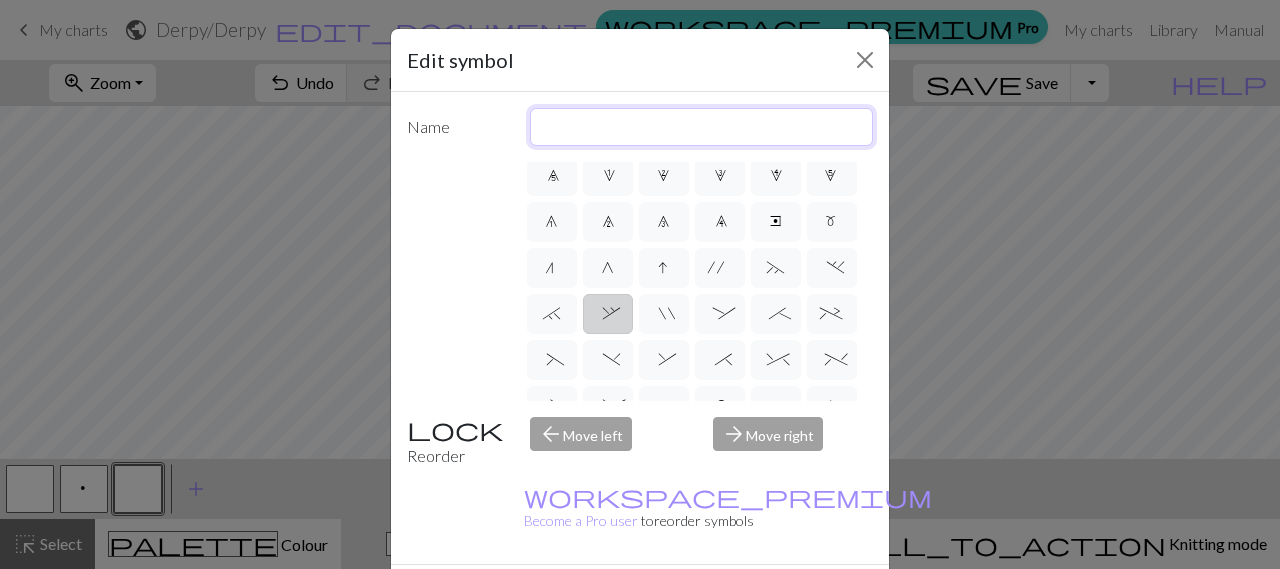 scroll, scrollTop: 195, scrollLeft: 0, axis: vertical 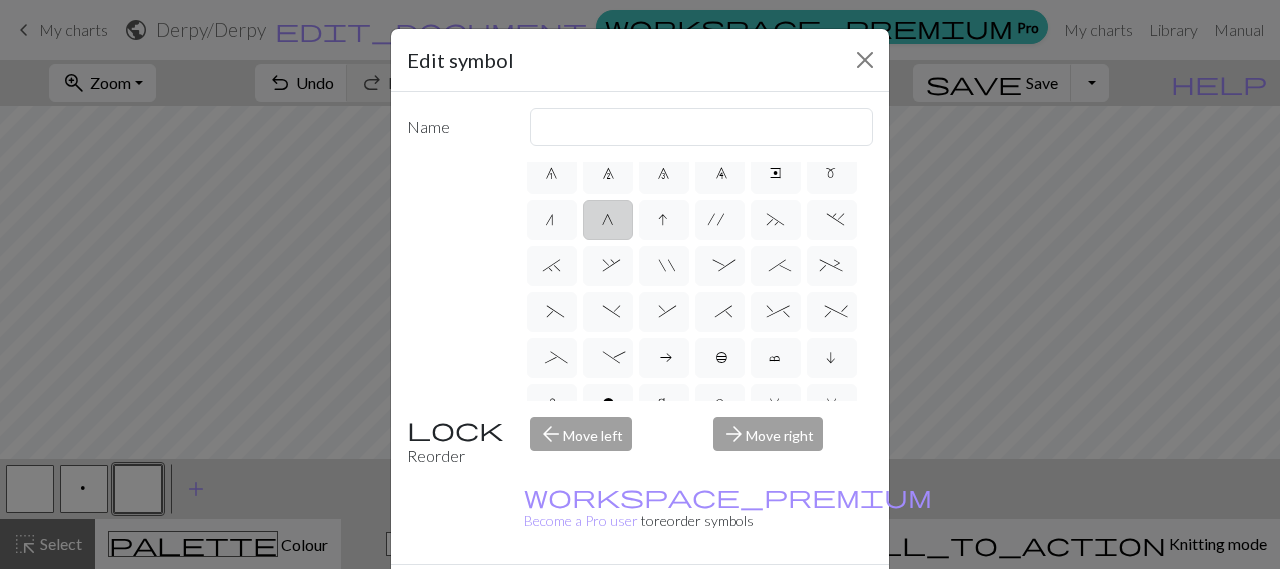 click on "G" at bounding box center [608, 222] 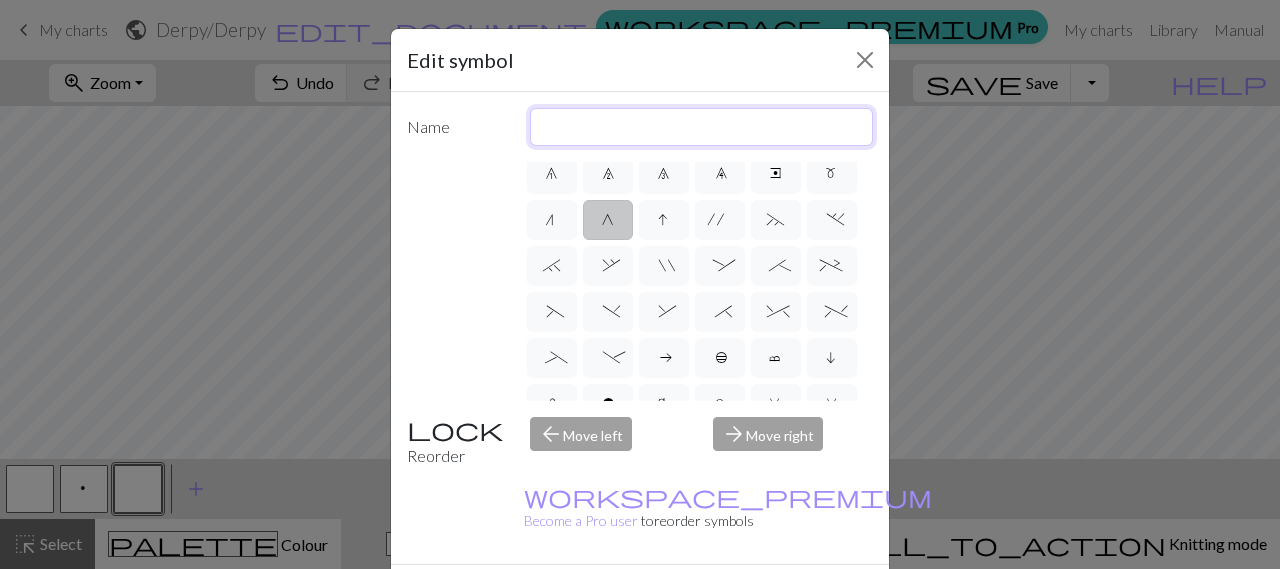drag, startPoint x: 566, startPoint y: 127, endPoint x: 527, endPoint y: 129, distance: 39.051247 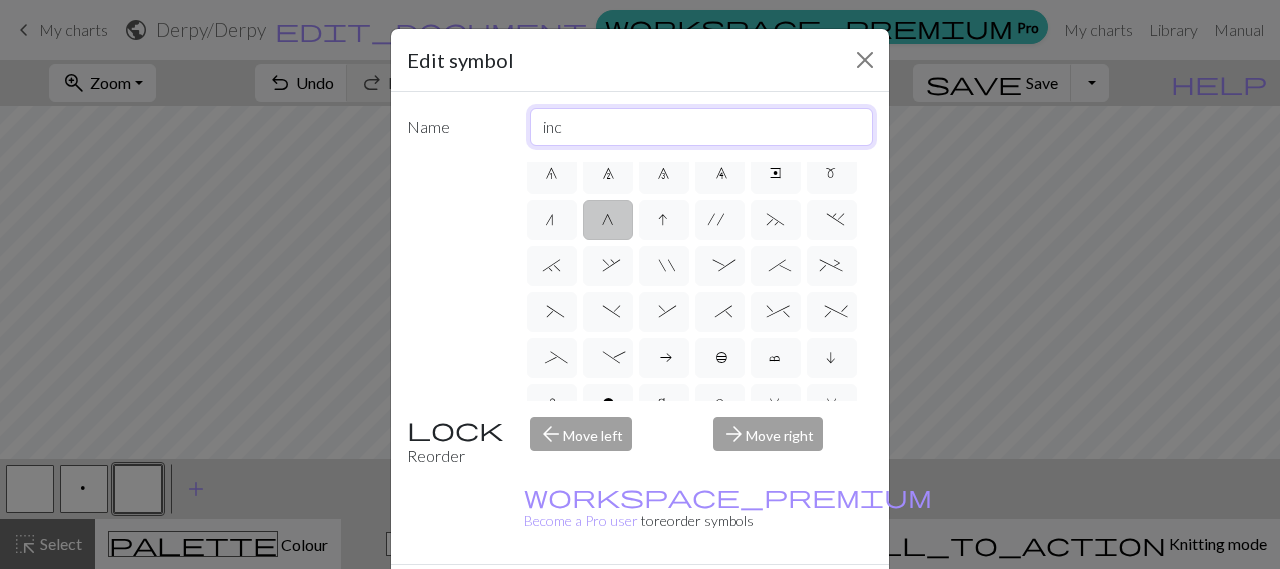 type on "inc" 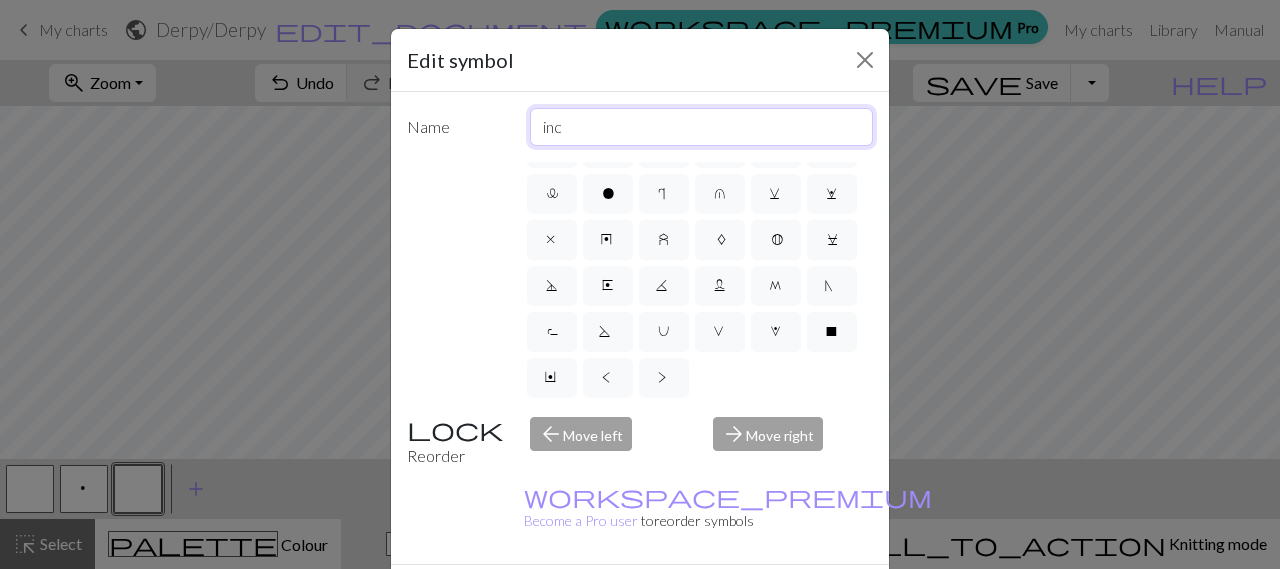 scroll, scrollTop: 542, scrollLeft: 0, axis: vertical 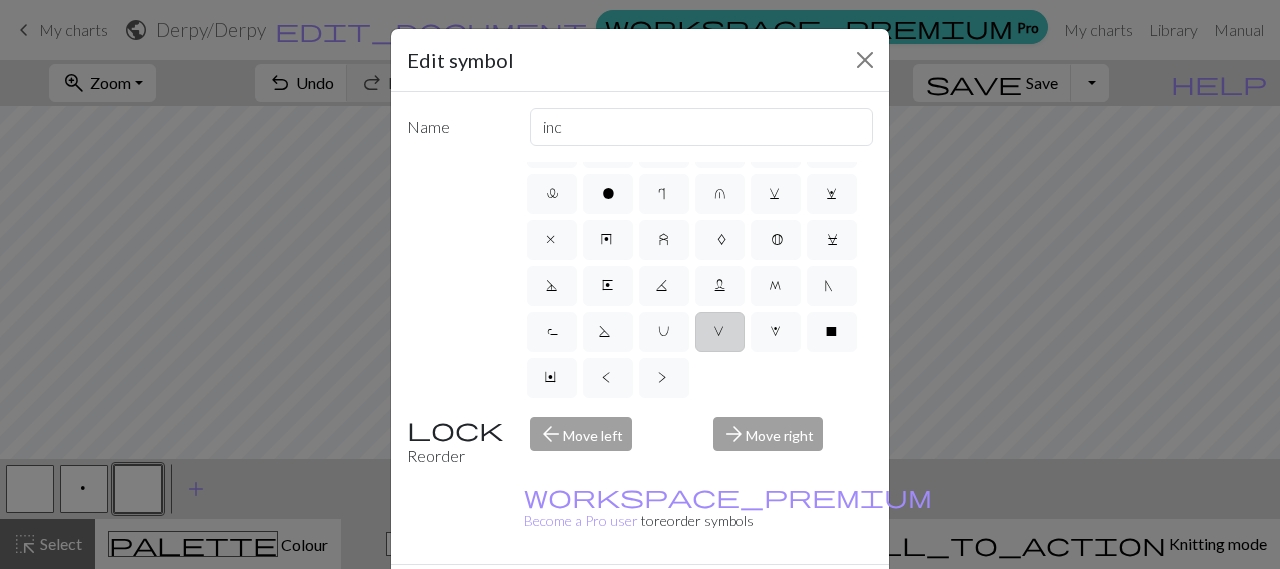 click on "V" at bounding box center [720, 334] 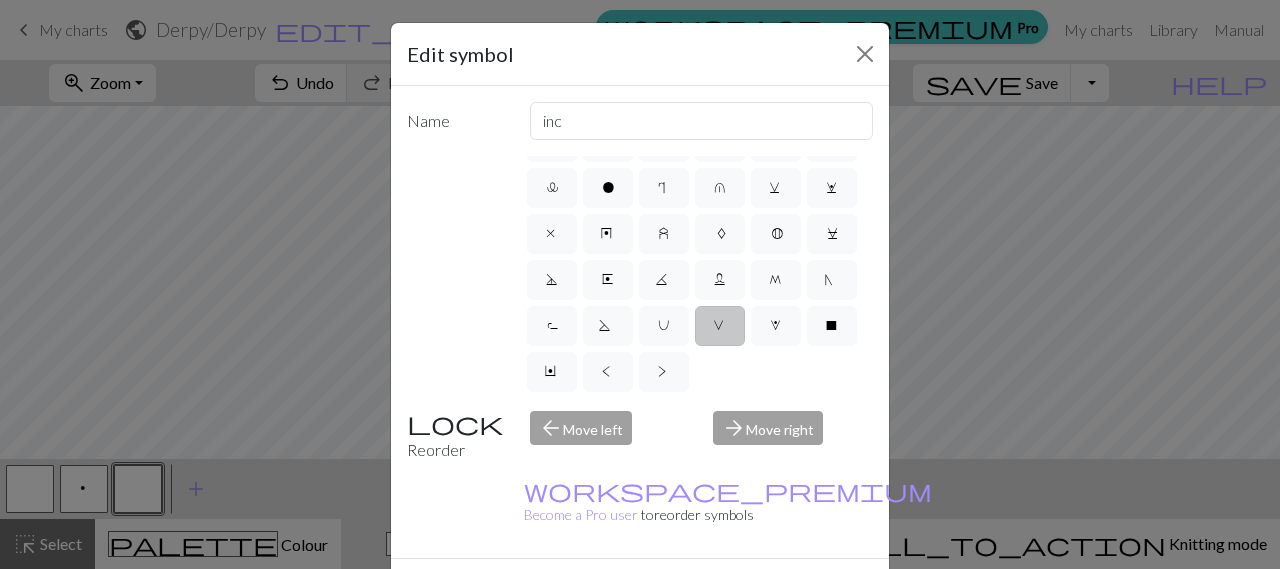 scroll, scrollTop: 0, scrollLeft: 0, axis: both 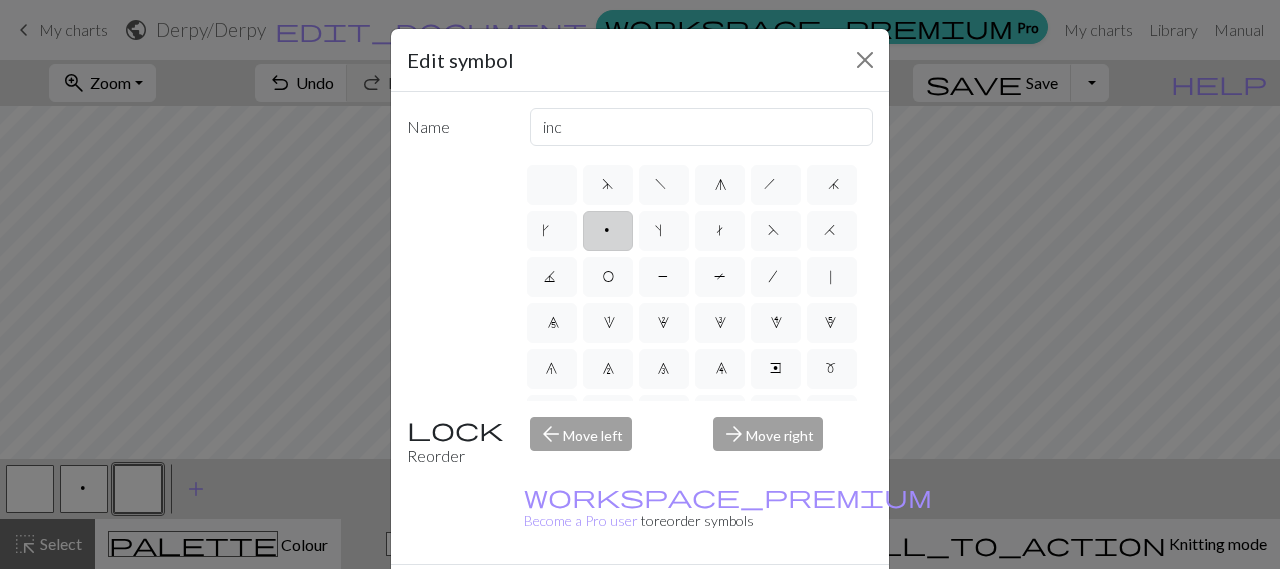 click on "p" at bounding box center [608, 231] 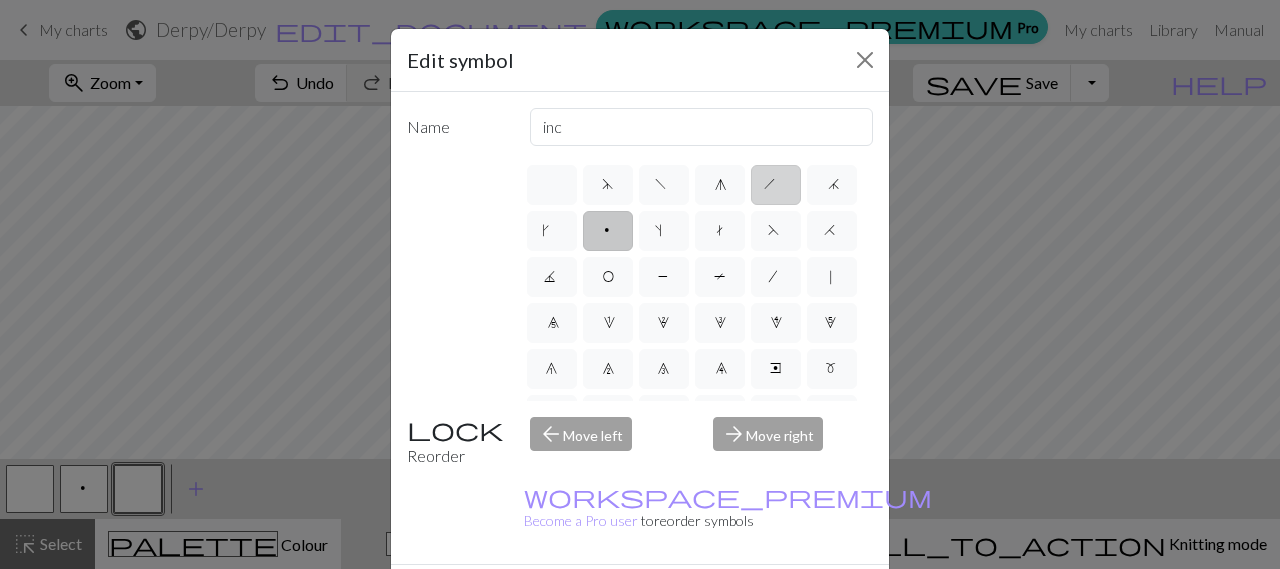 click on "h" at bounding box center [776, 185] 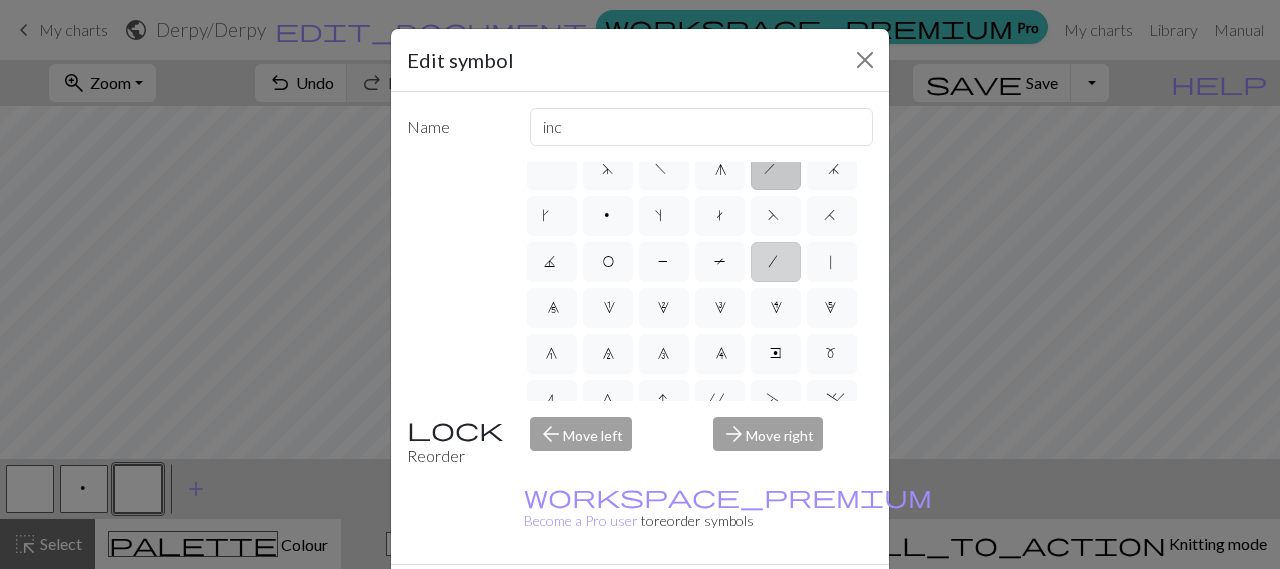 scroll, scrollTop: 16, scrollLeft: 0, axis: vertical 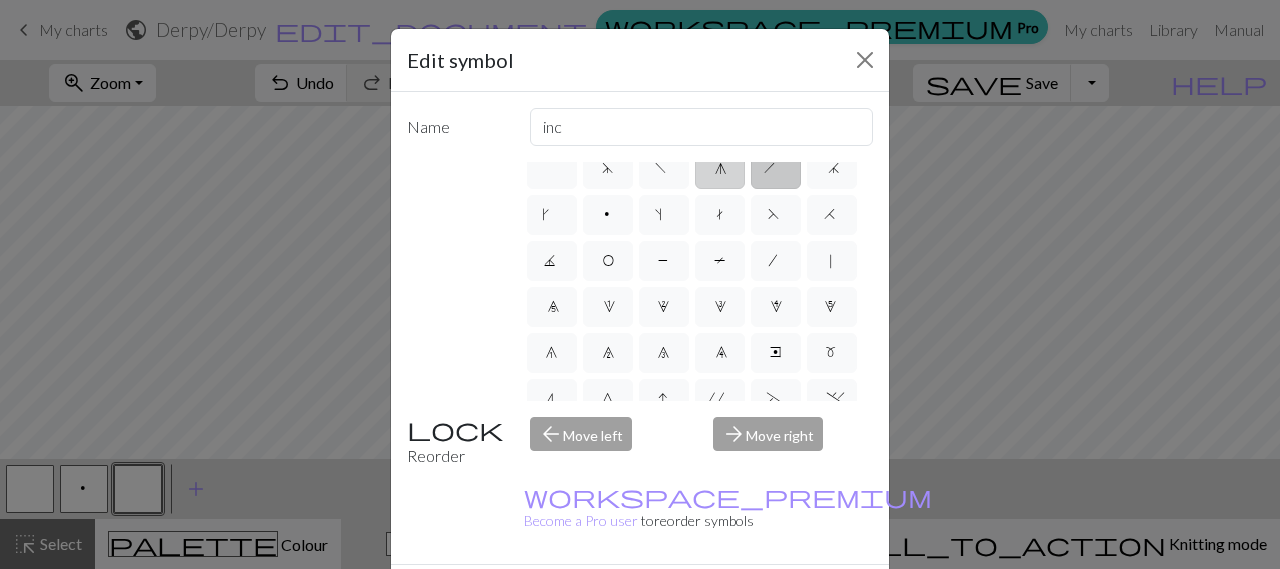 click on "g" at bounding box center (719, 171) 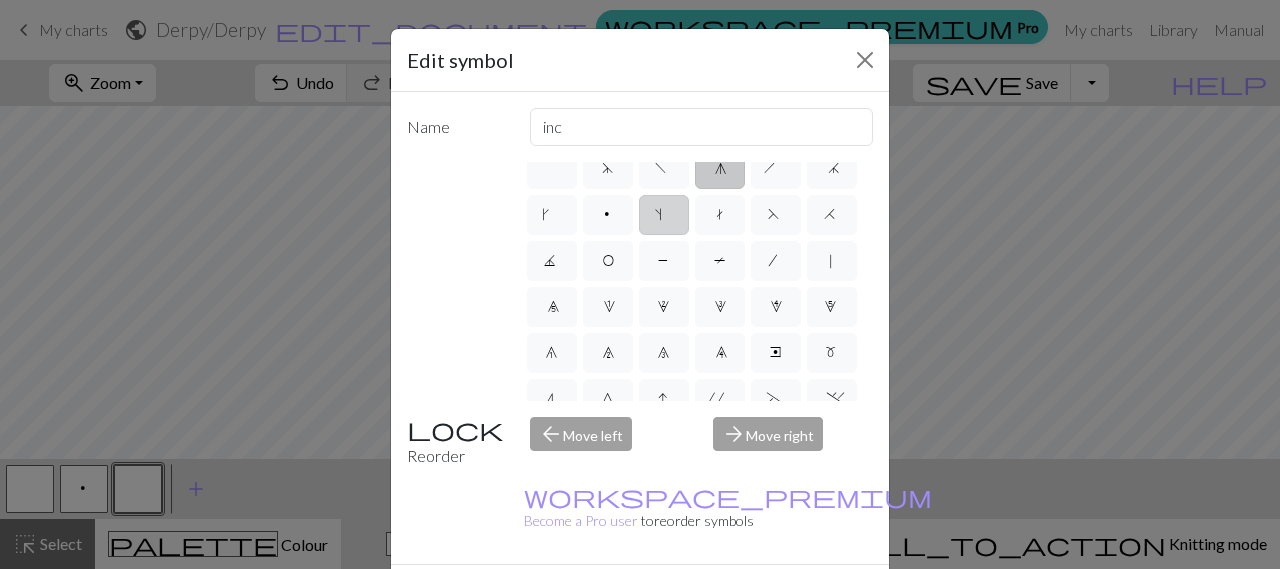 click on "s" at bounding box center (664, 215) 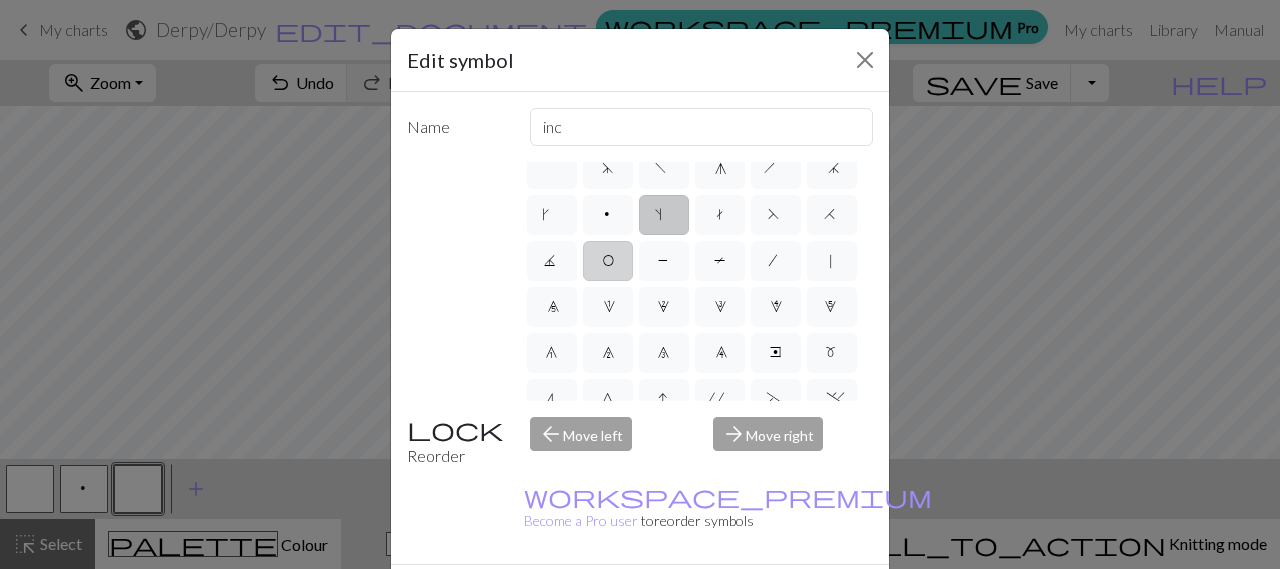 click on "O" at bounding box center [608, 263] 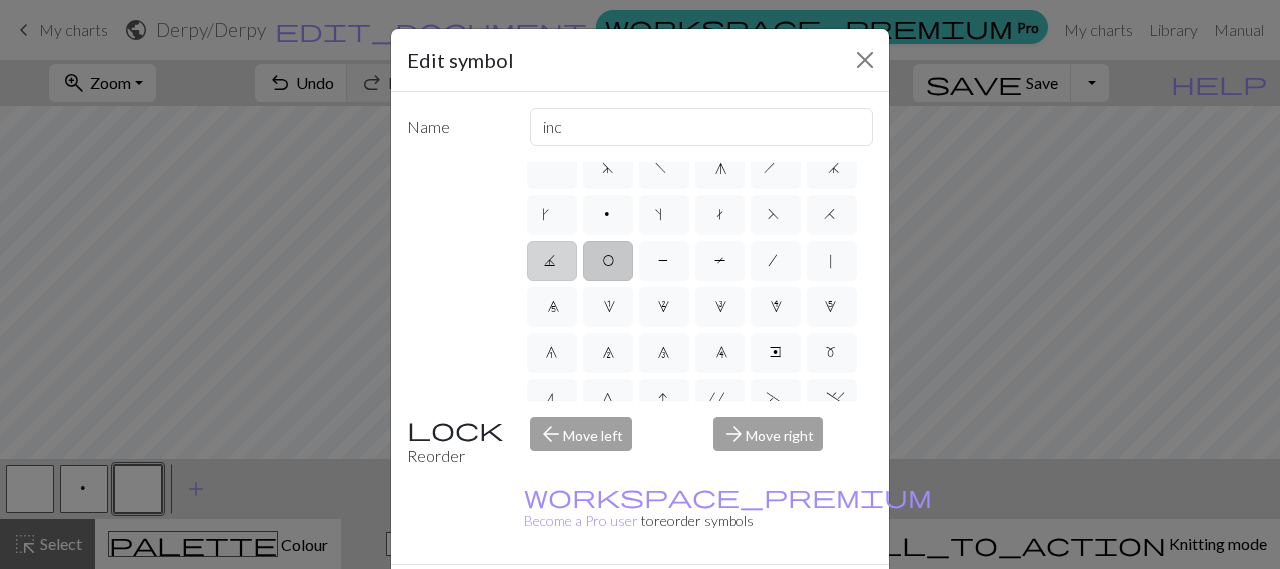 click on "J" at bounding box center (552, 263) 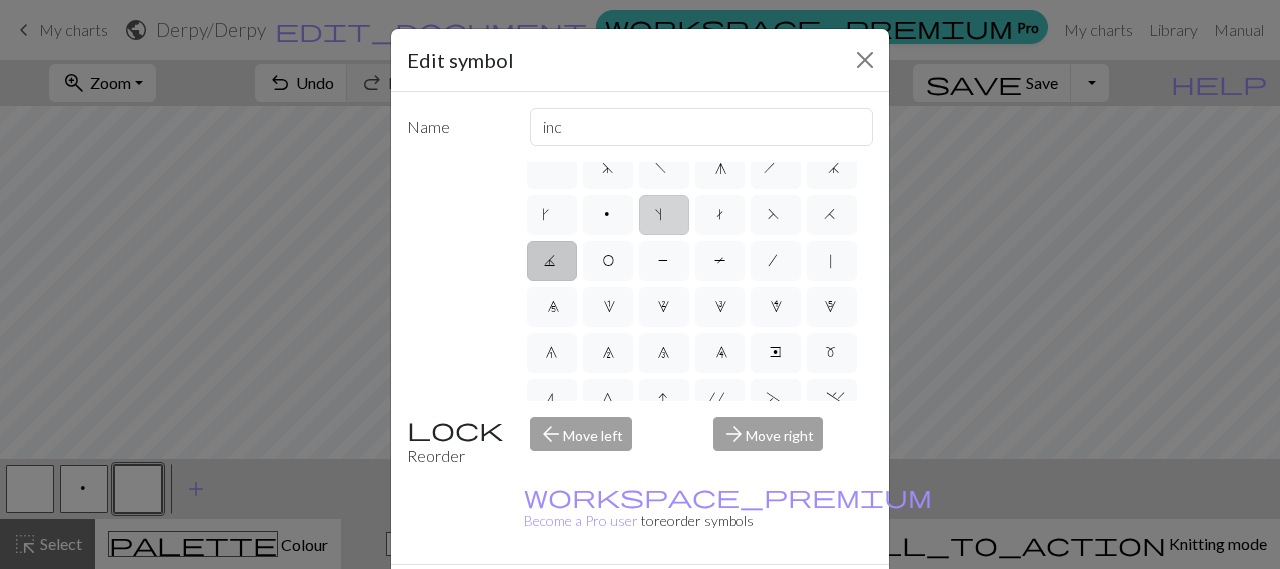 click on "s" at bounding box center (663, 217) 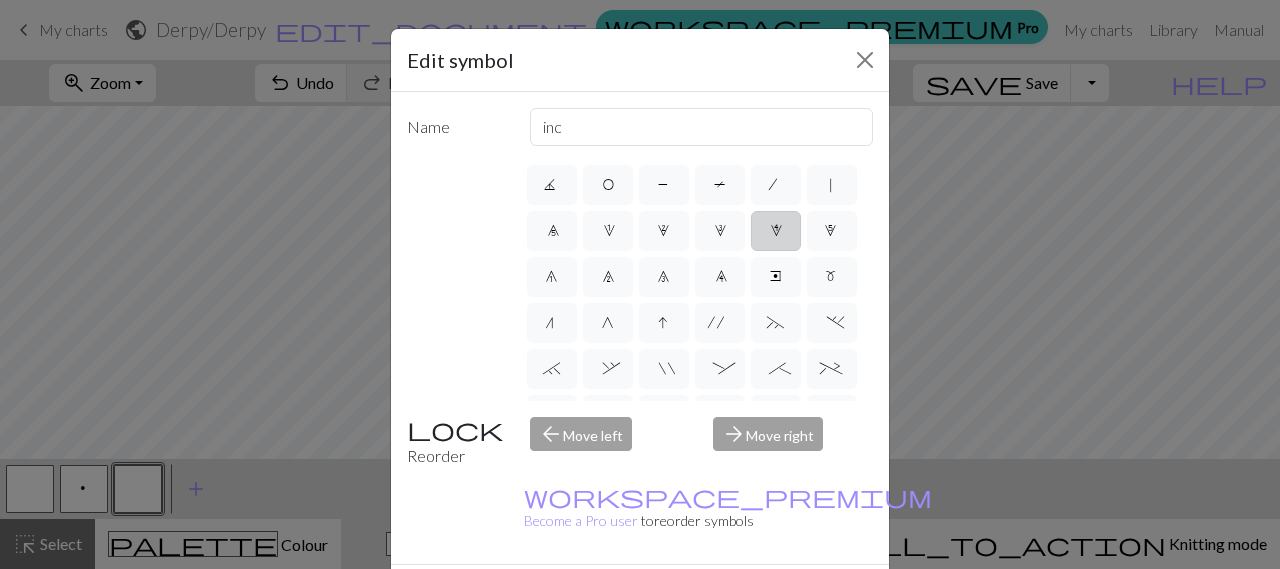 scroll, scrollTop: 94, scrollLeft: 0, axis: vertical 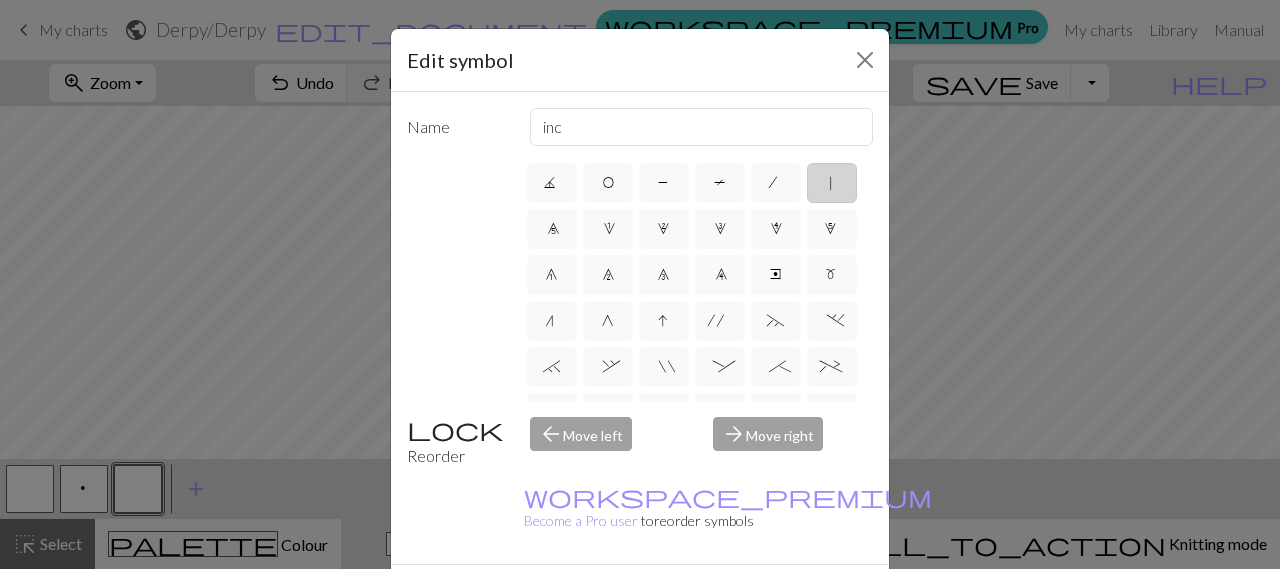 click on "|" at bounding box center [831, 185] 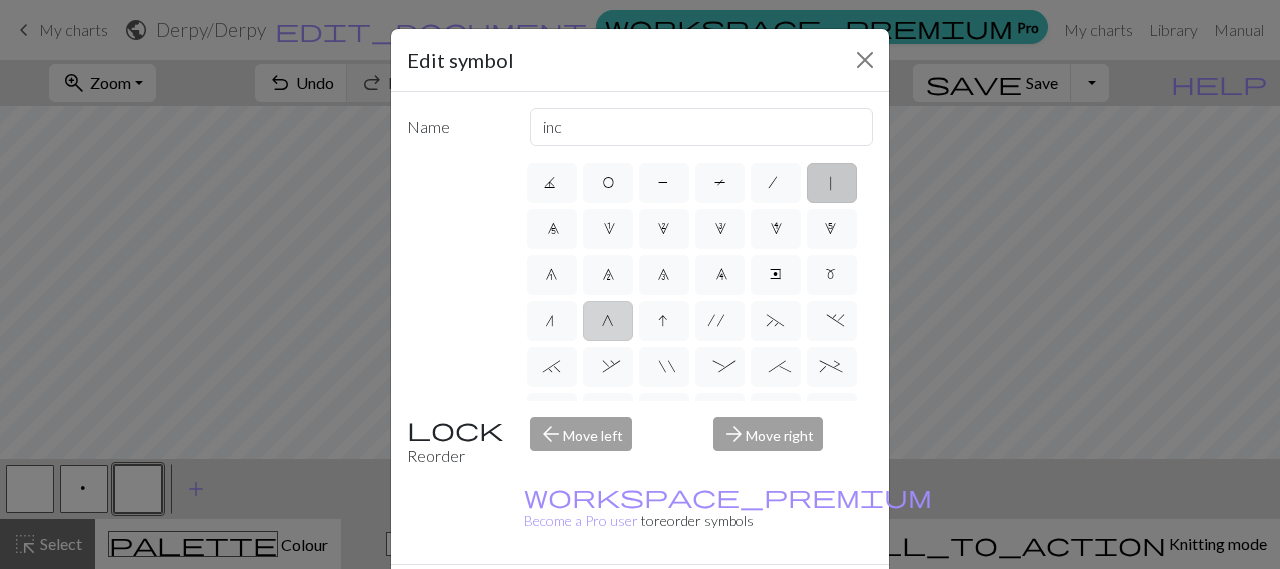 click on "G" at bounding box center [608, 321] 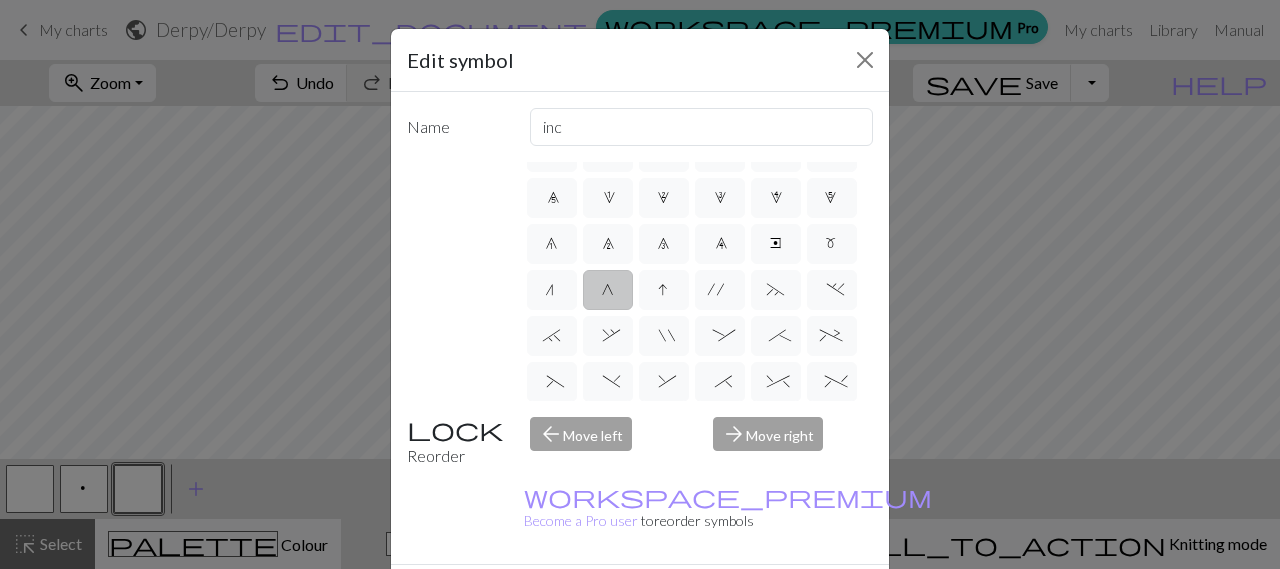 scroll, scrollTop: 130, scrollLeft: 0, axis: vertical 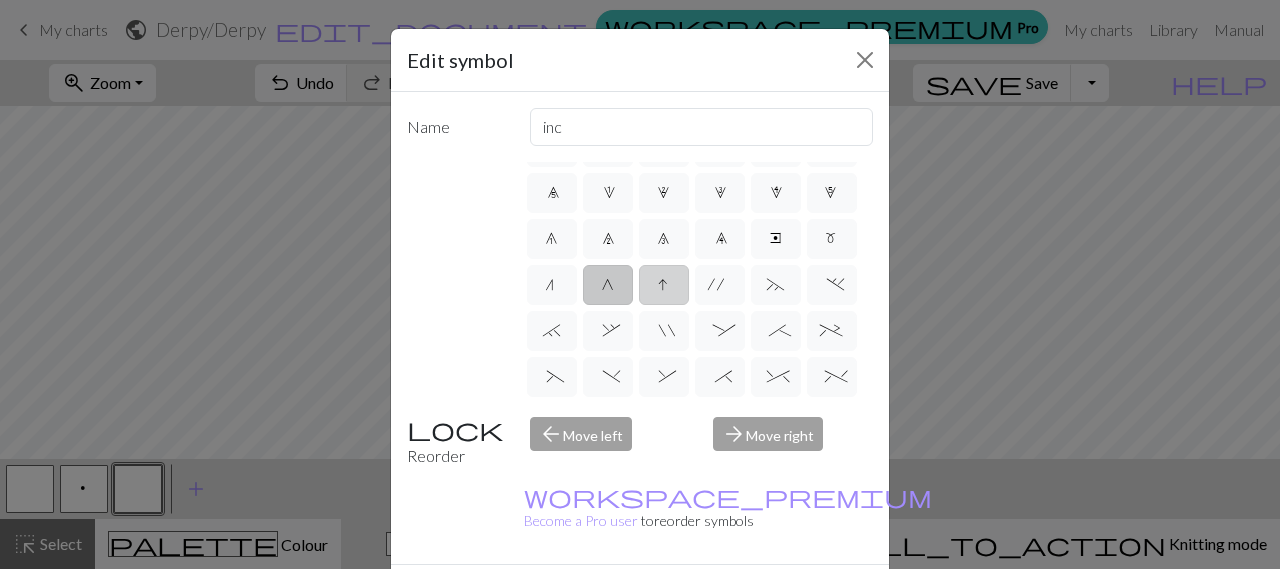 click on "I" at bounding box center (664, 285) 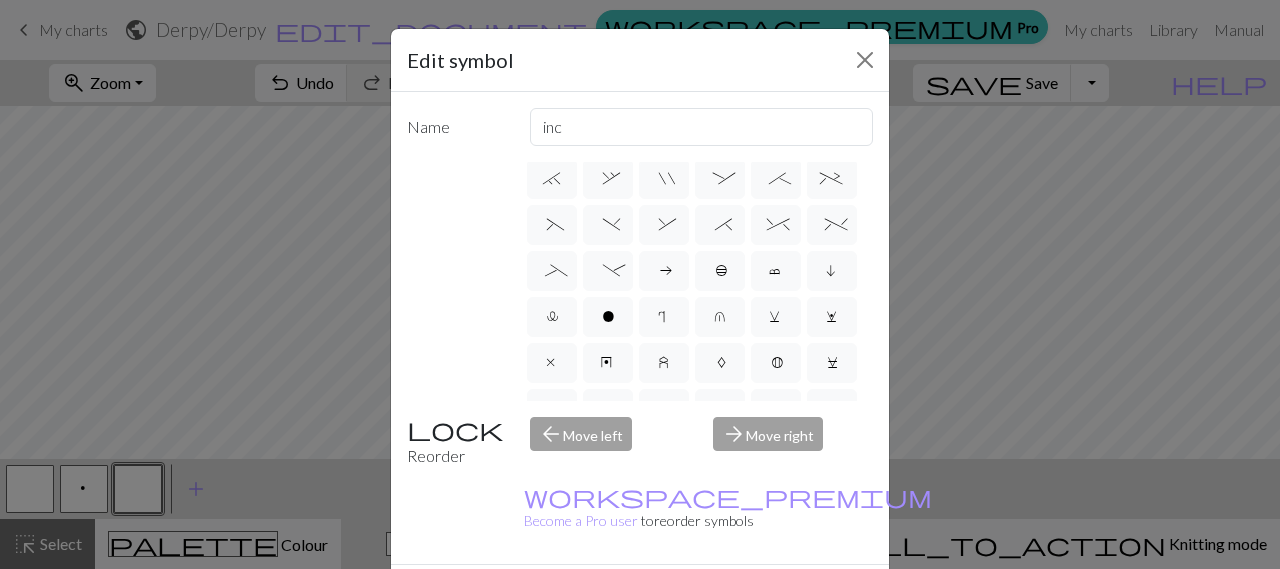 scroll, scrollTop: 284, scrollLeft: 0, axis: vertical 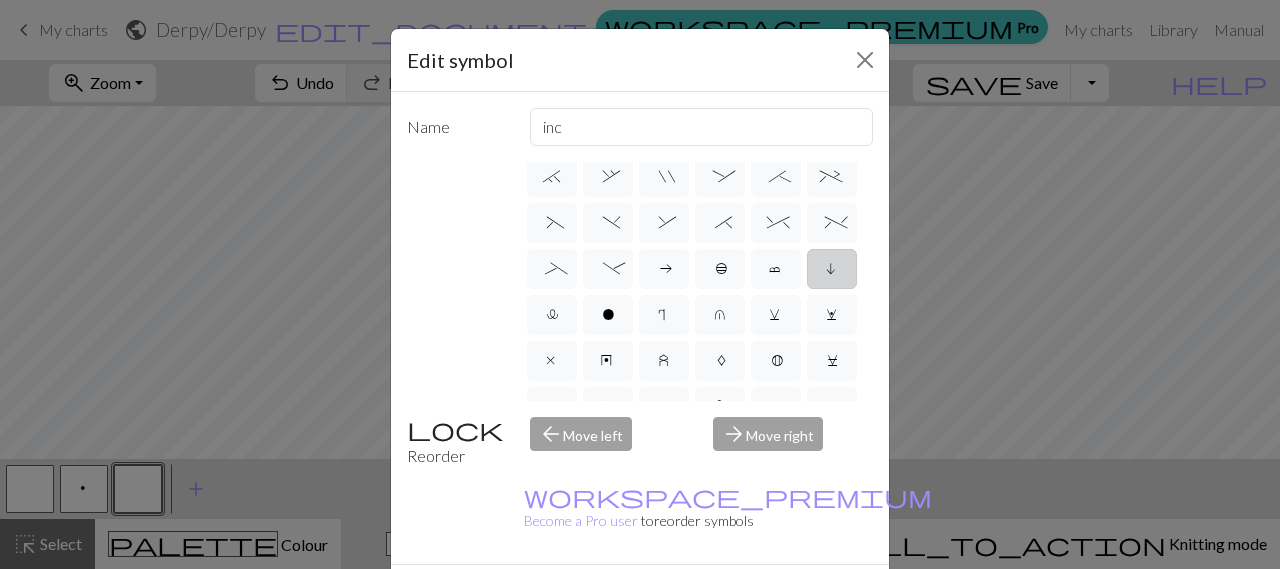 click on "i" at bounding box center (832, 271) 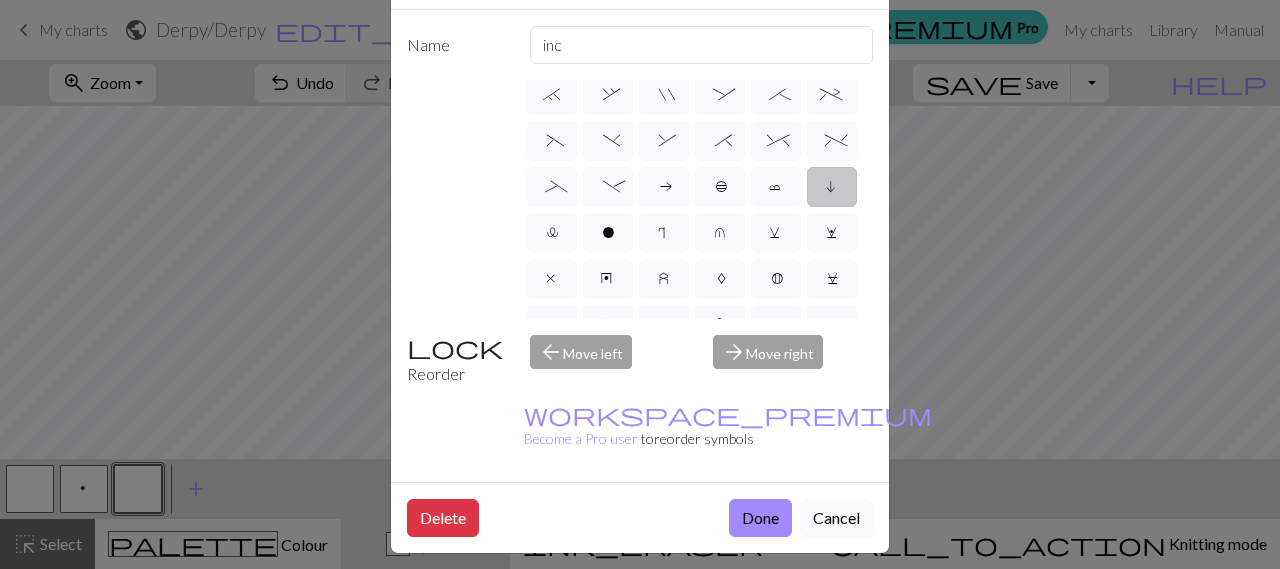 scroll, scrollTop: 0, scrollLeft: 0, axis: both 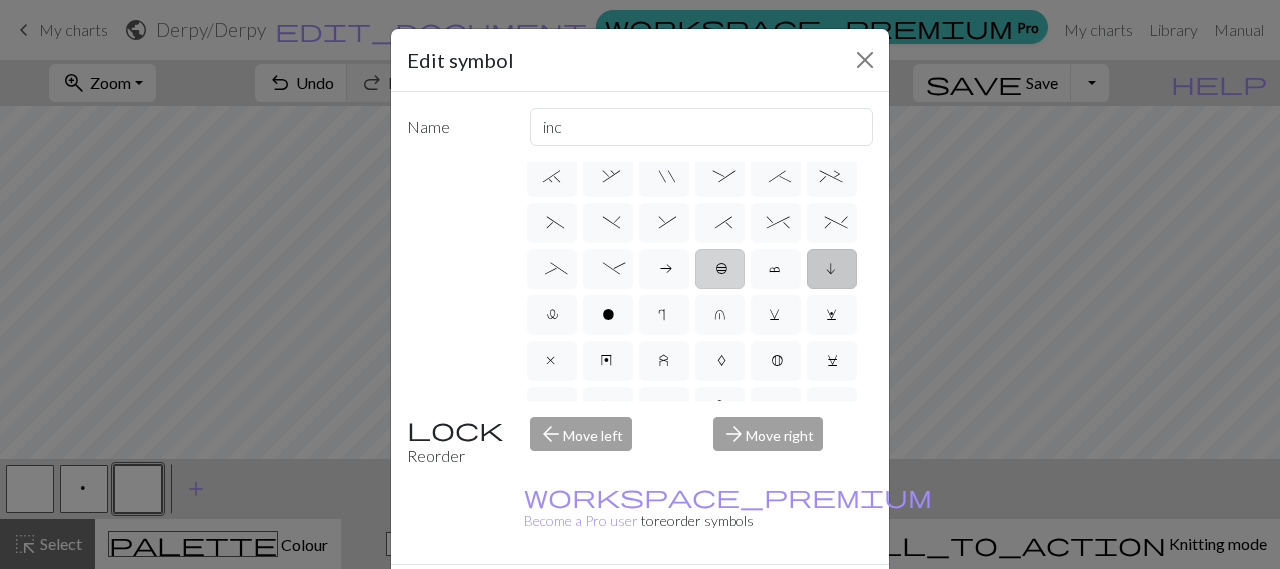 click on "b" at bounding box center (720, 271) 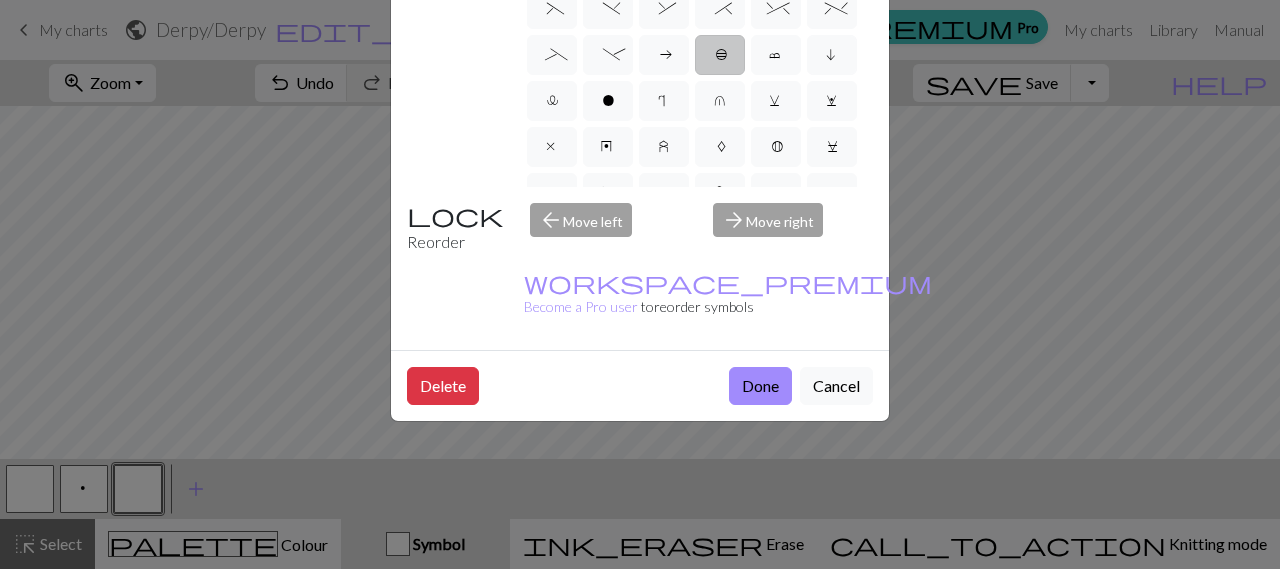 scroll, scrollTop: 0, scrollLeft: 0, axis: both 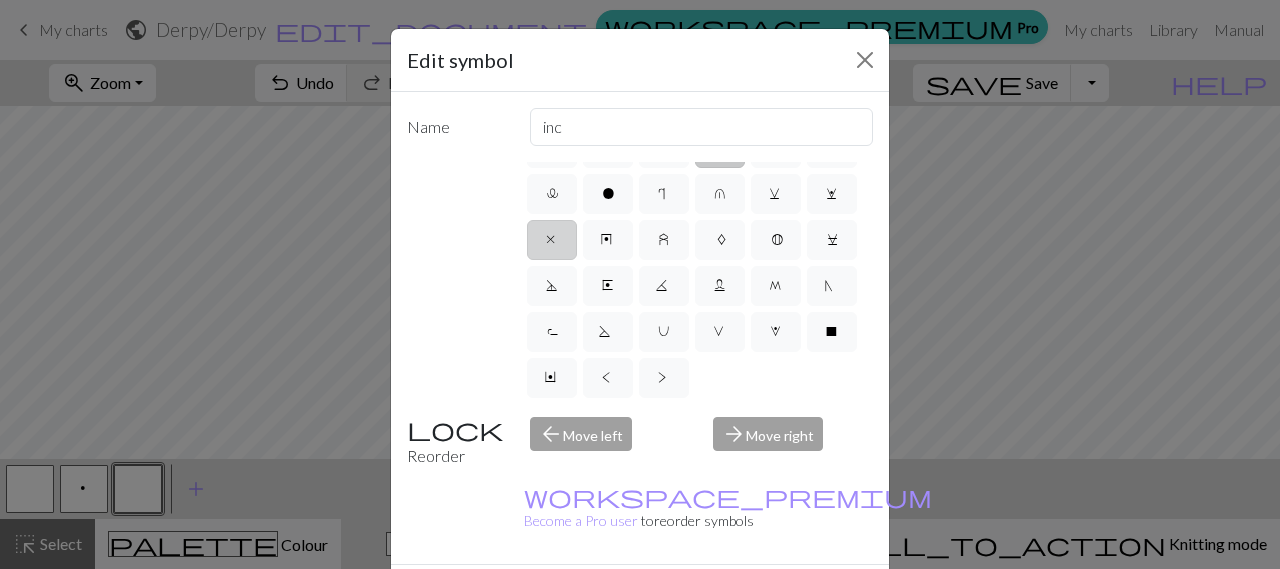 click on "x" at bounding box center [552, 242] 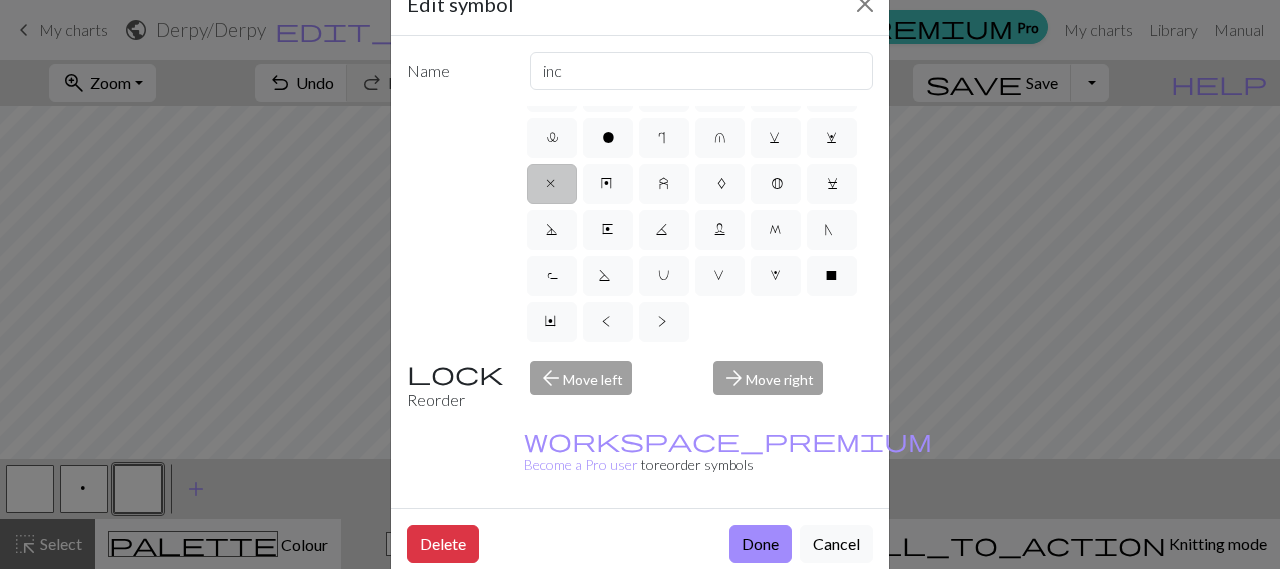 scroll, scrollTop: 56, scrollLeft: 0, axis: vertical 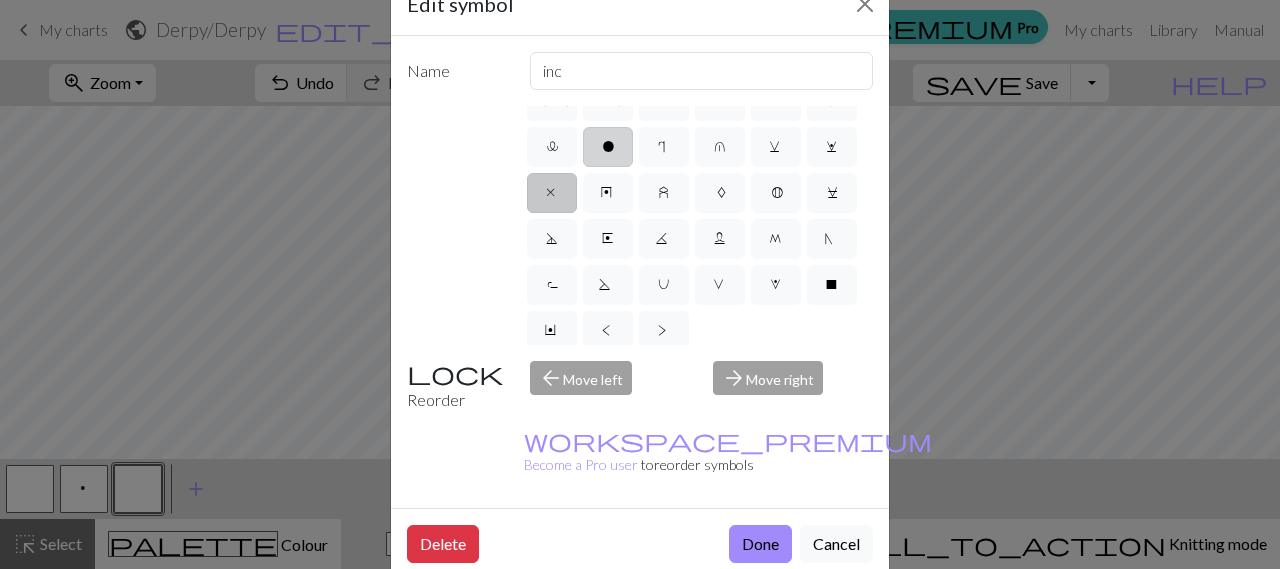 click on "o" at bounding box center (608, 149) 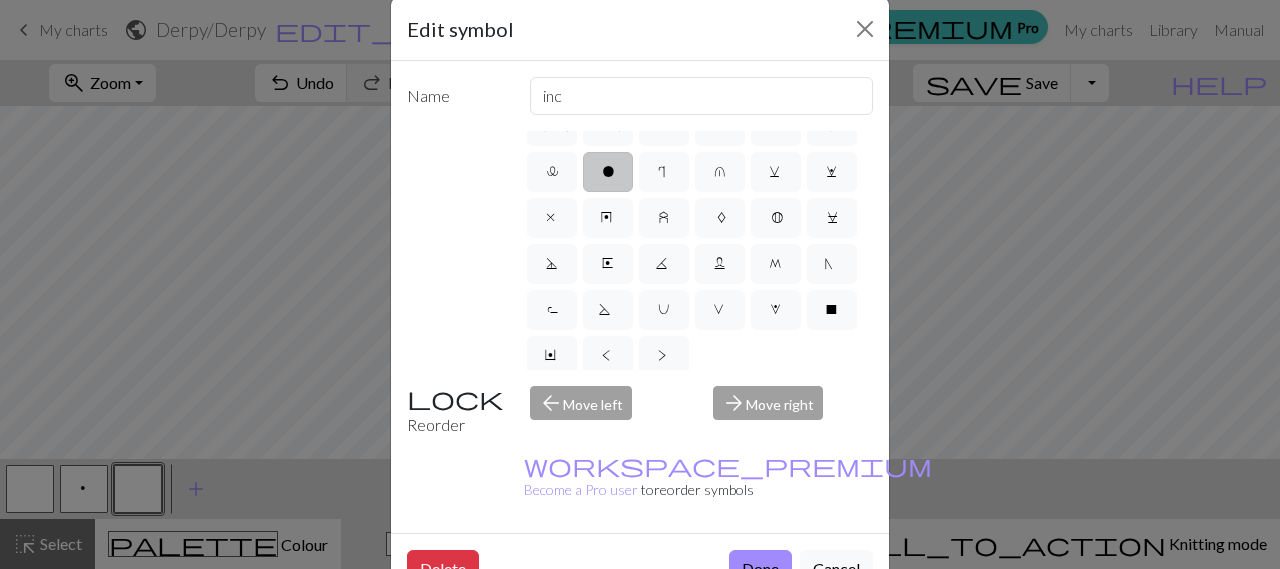 scroll, scrollTop: 0, scrollLeft: 0, axis: both 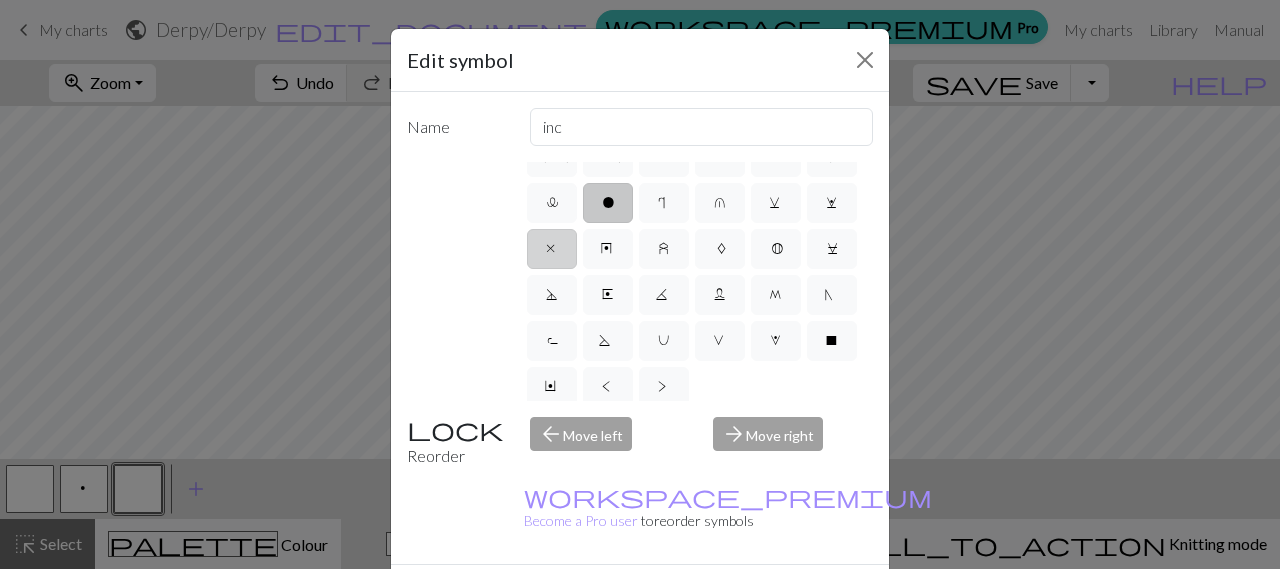 click on "x" at bounding box center (552, 251) 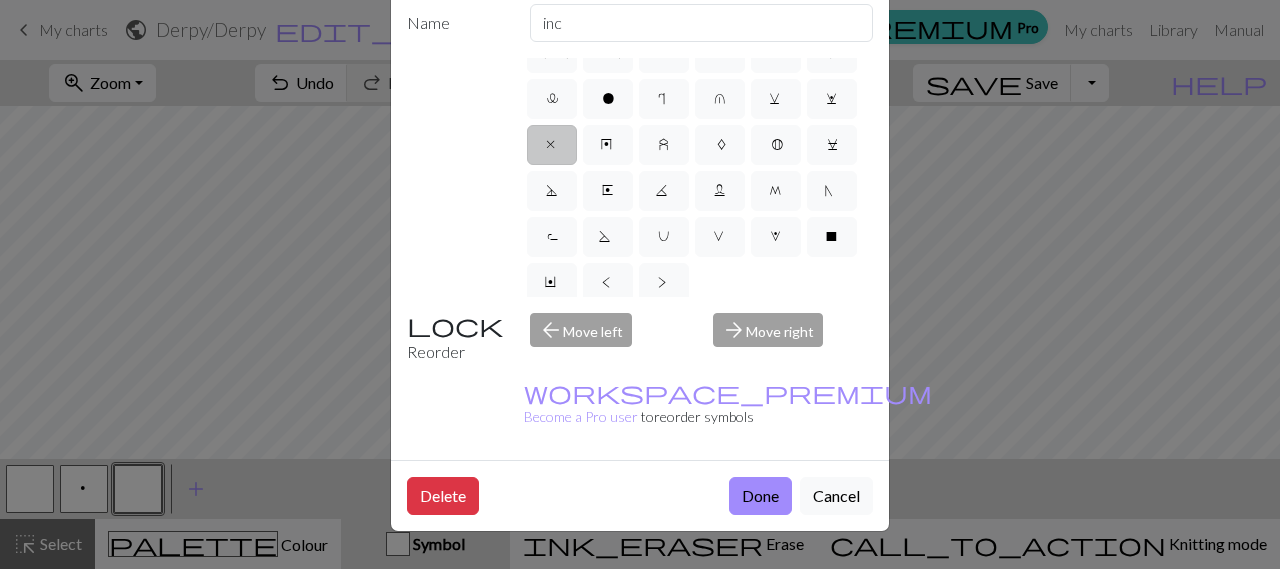 scroll, scrollTop: 98, scrollLeft: 0, axis: vertical 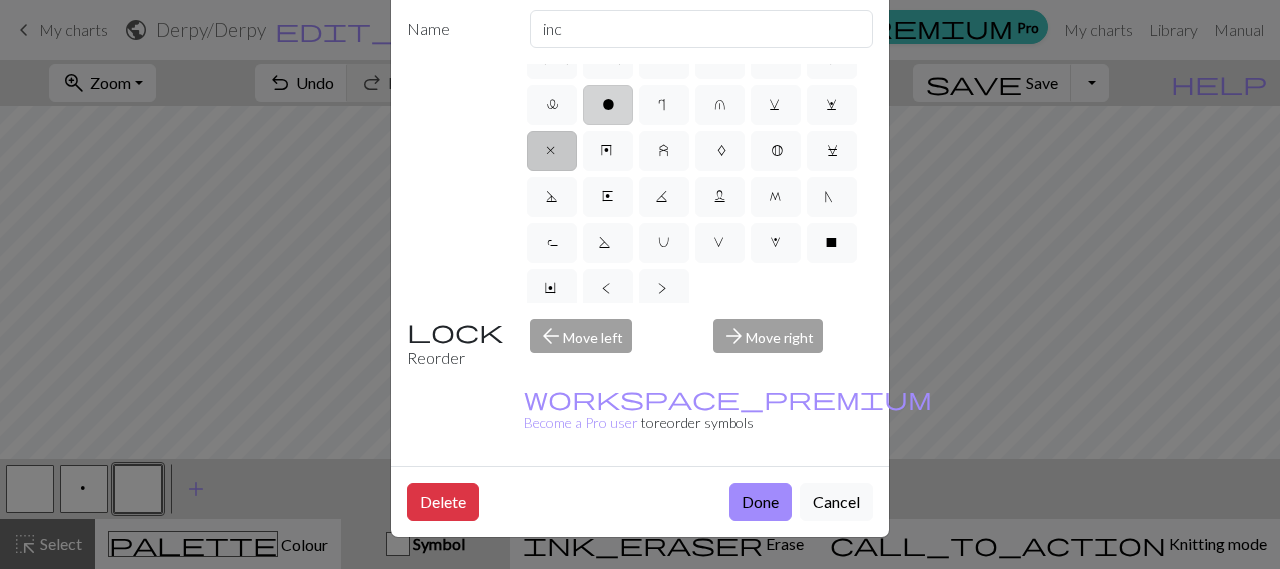 click on "o" at bounding box center (608, 107) 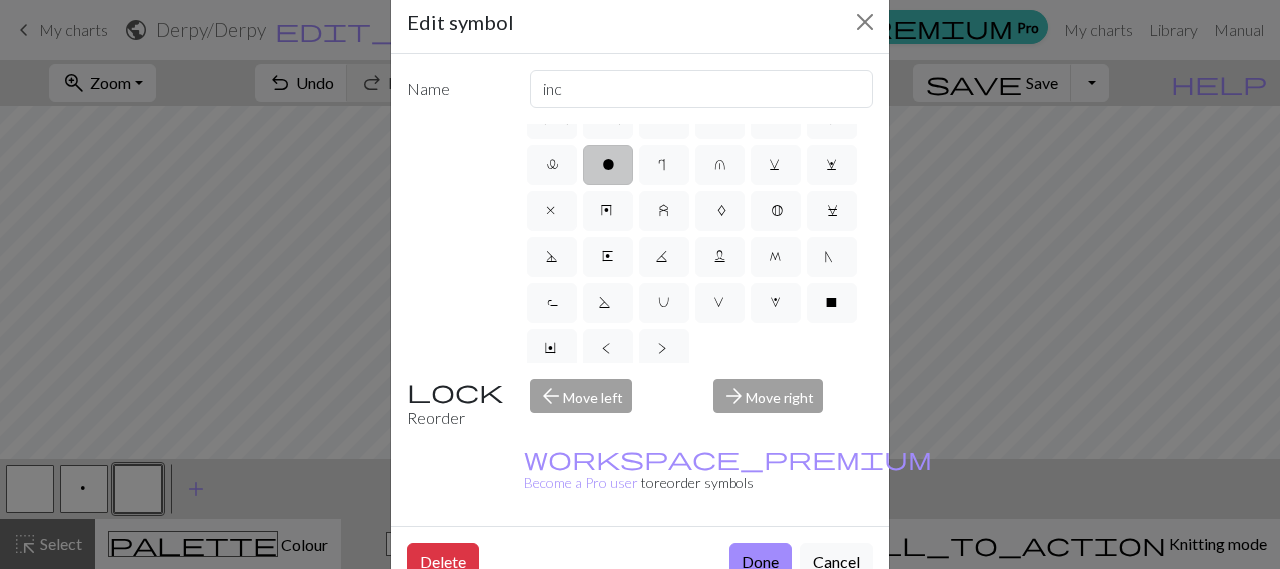 scroll, scrollTop: 36, scrollLeft: 0, axis: vertical 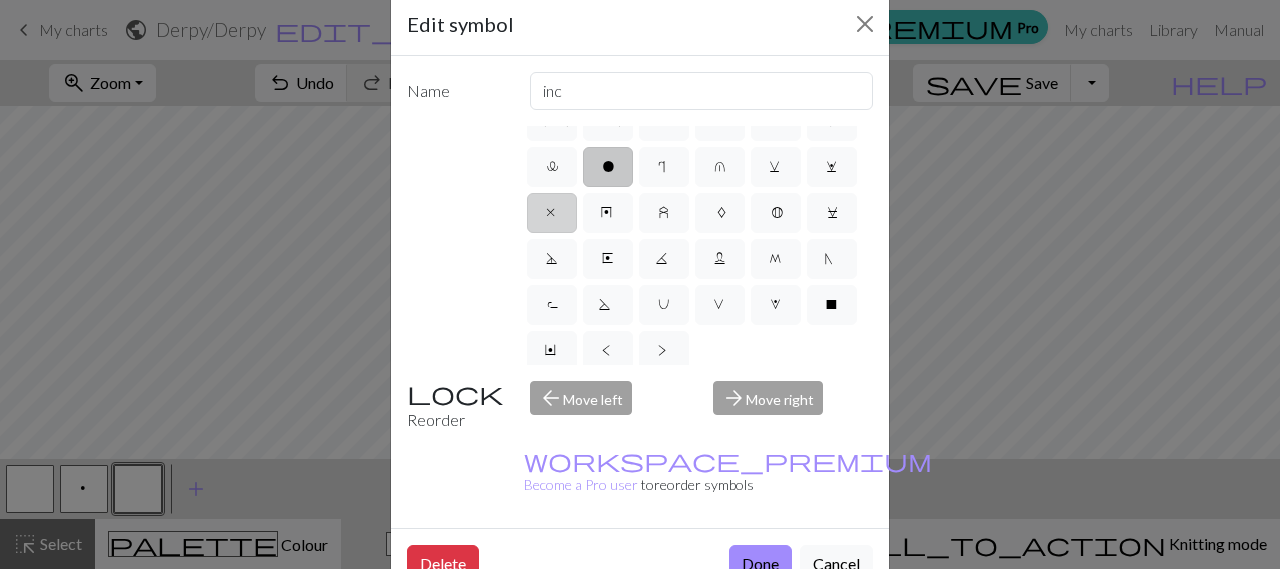 click on "x" at bounding box center [552, 215] 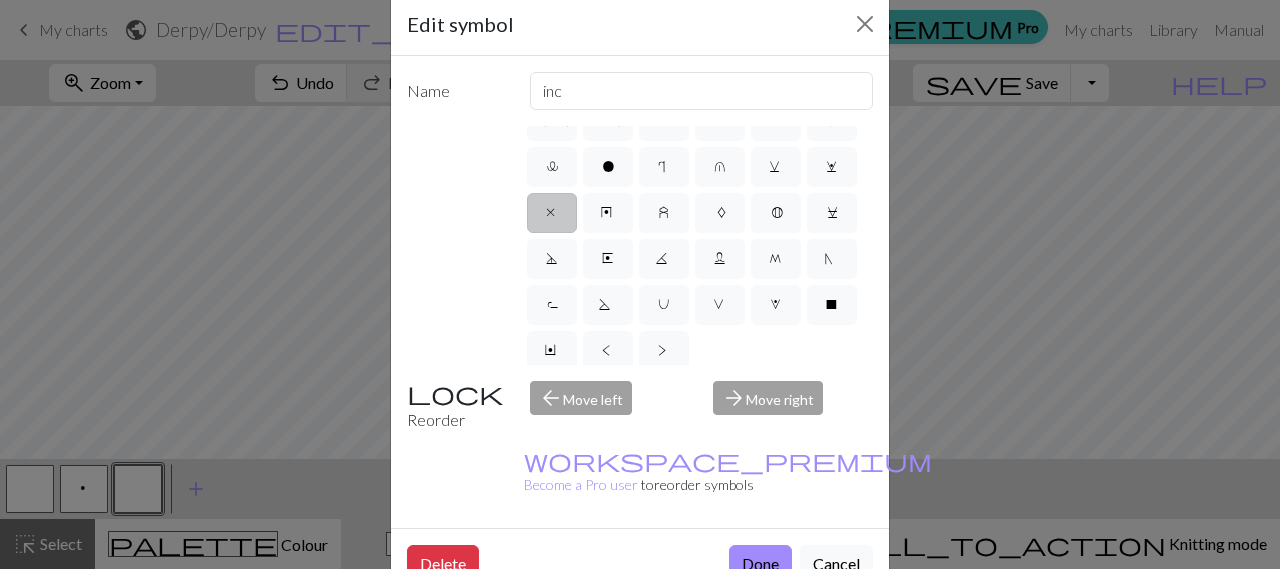scroll, scrollTop: 350, scrollLeft: 0, axis: vertical 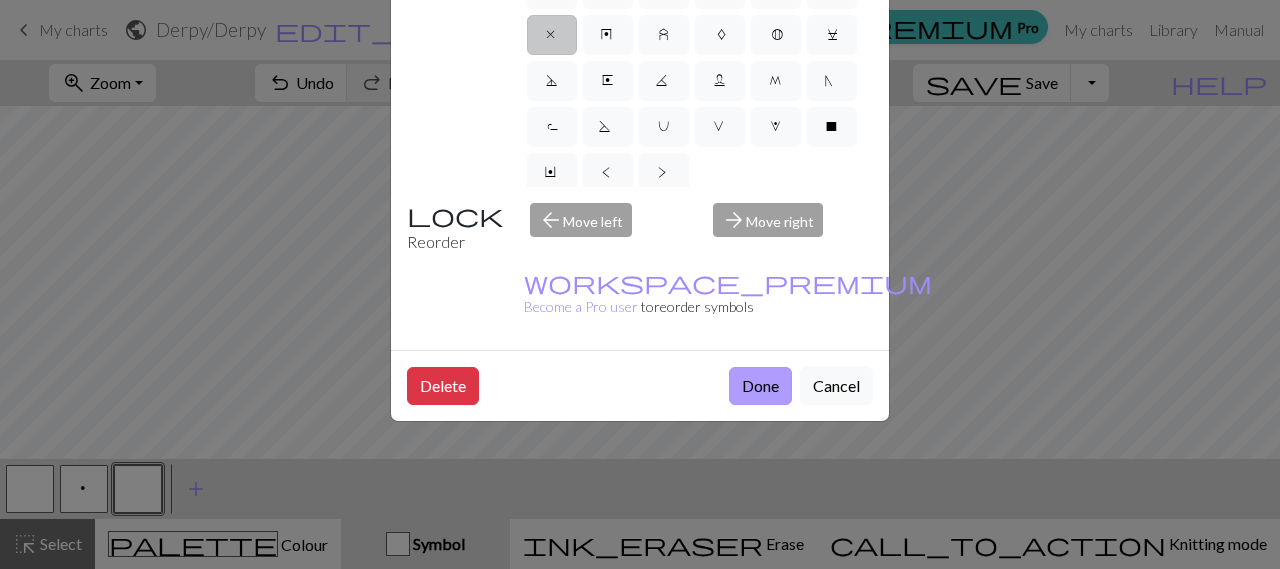 click on "Done" at bounding box center [760, 386] 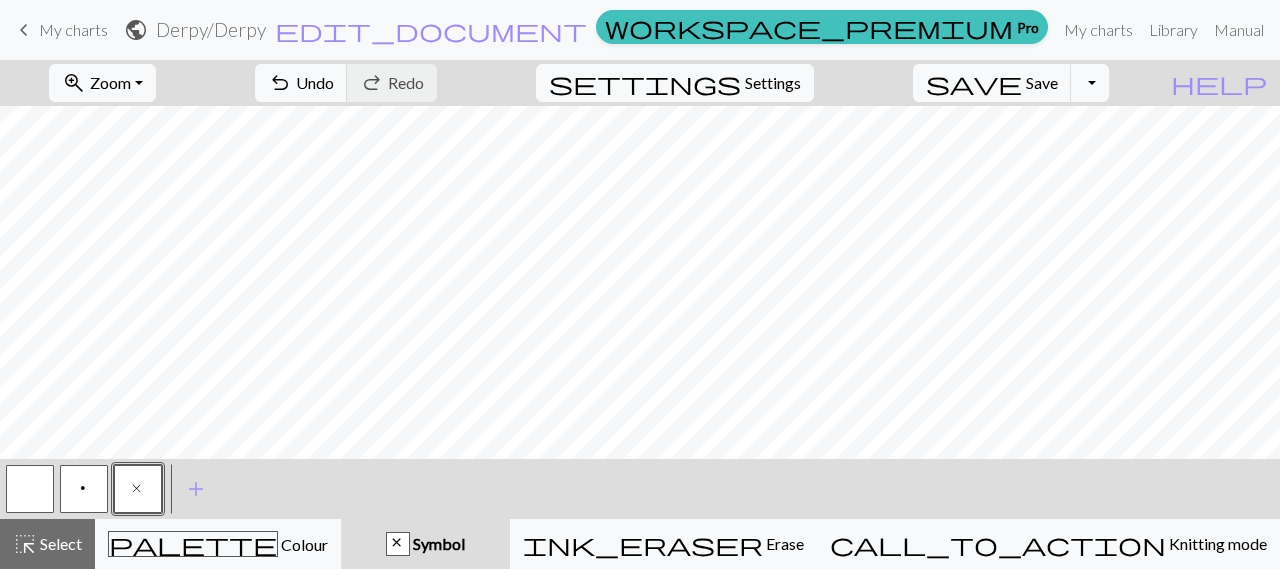 click on "p" at bounding box center (84, 489) 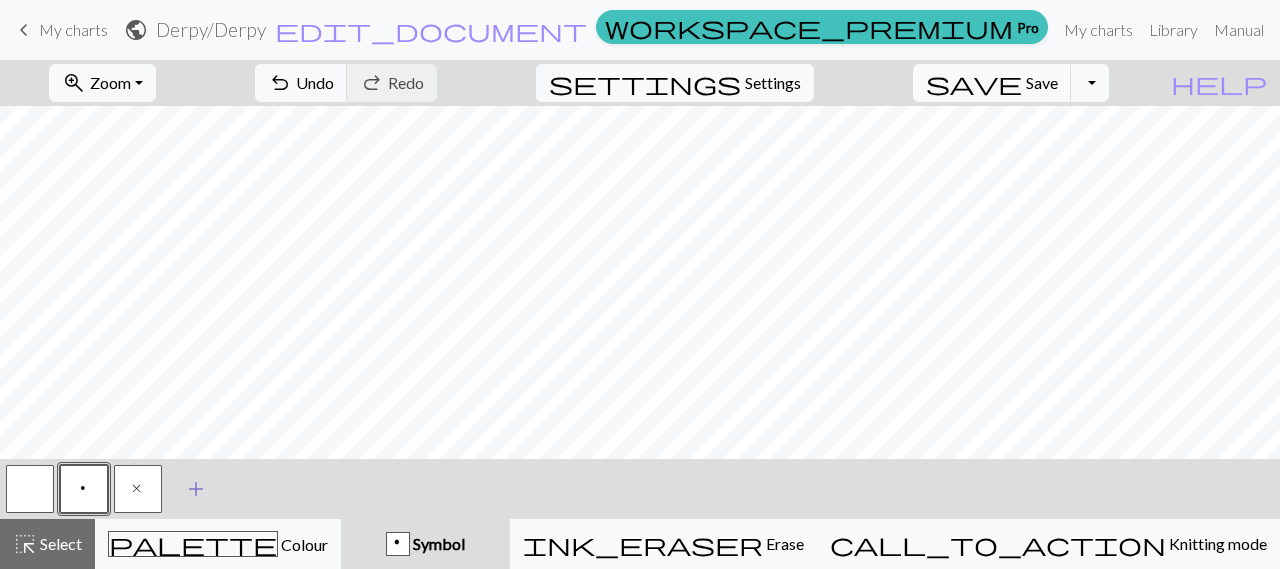 click on "add Add a  symbol" at bounding box center (196, 489) 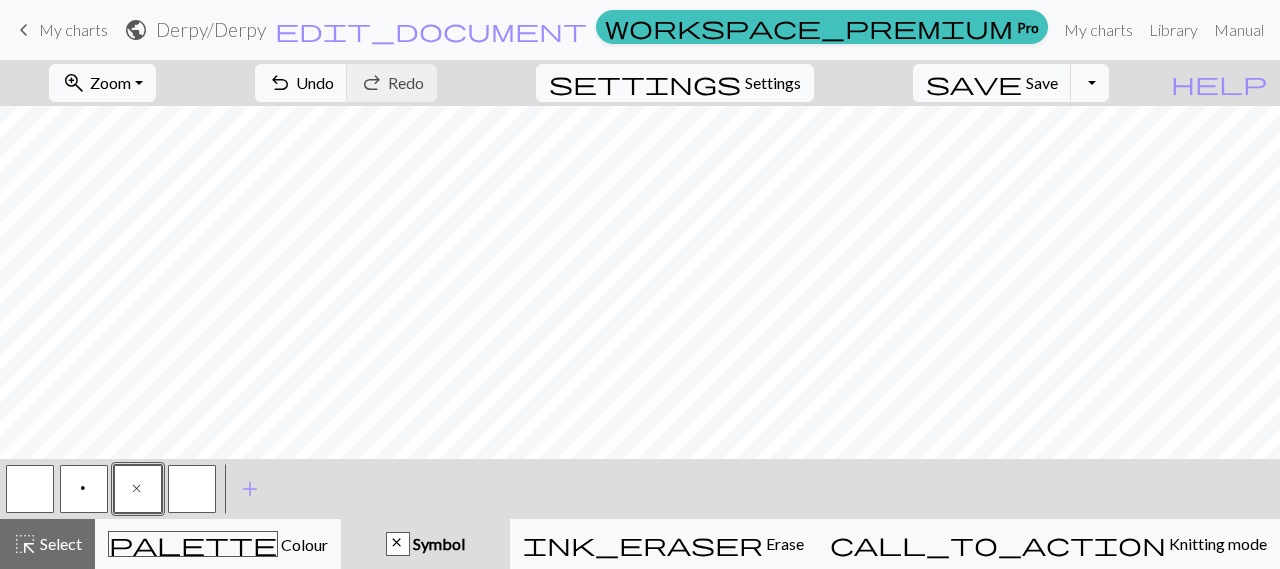 click at bounding box center (192, 489) 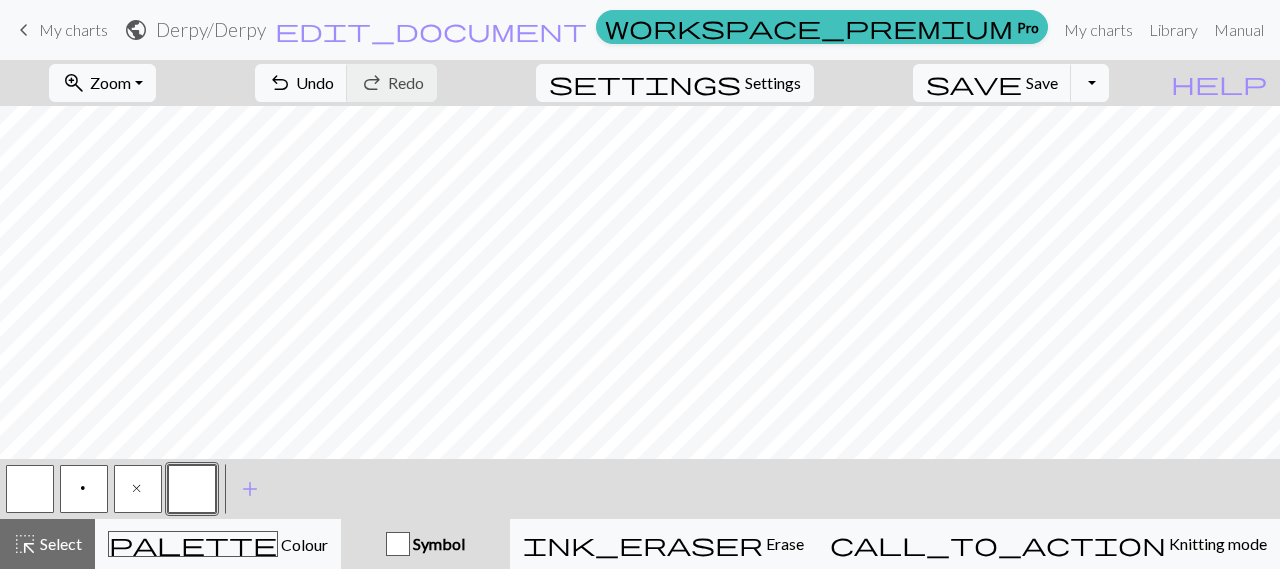 click at bounding box center [192, 489] 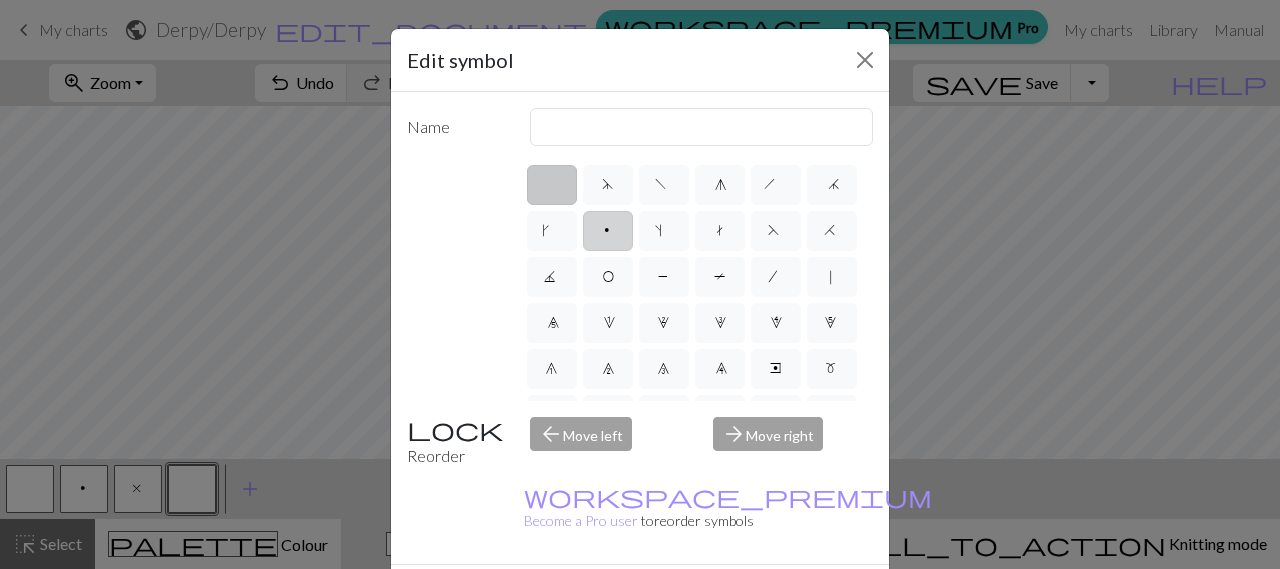 click on "p" at bounding box center [608, 233] 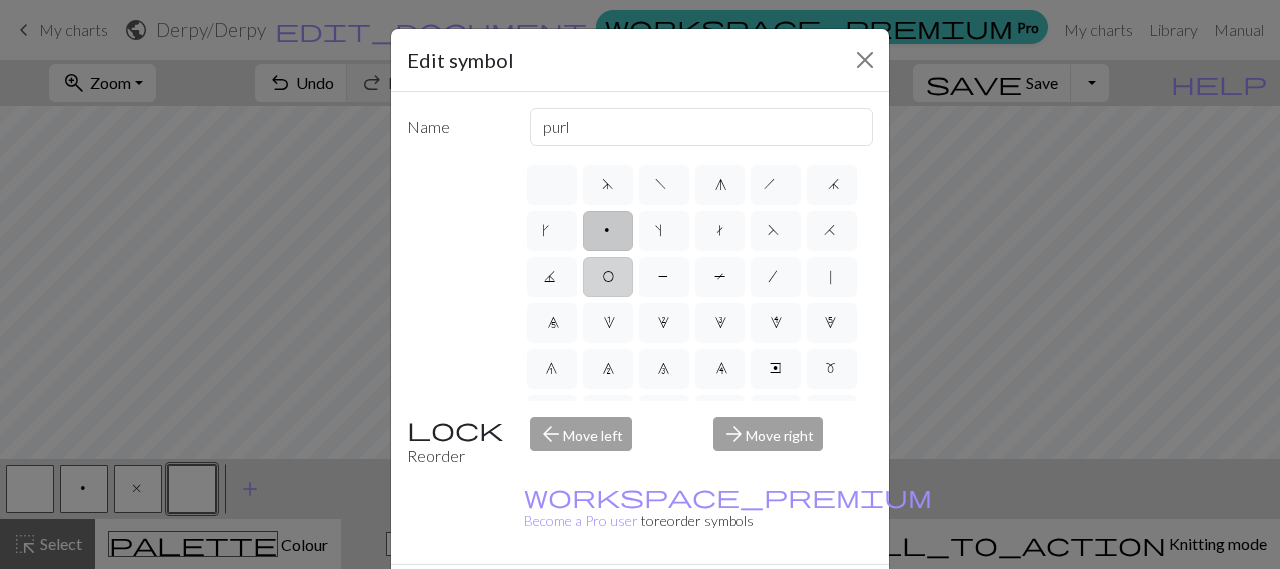 click on "O" at bounding box center (608, 277) 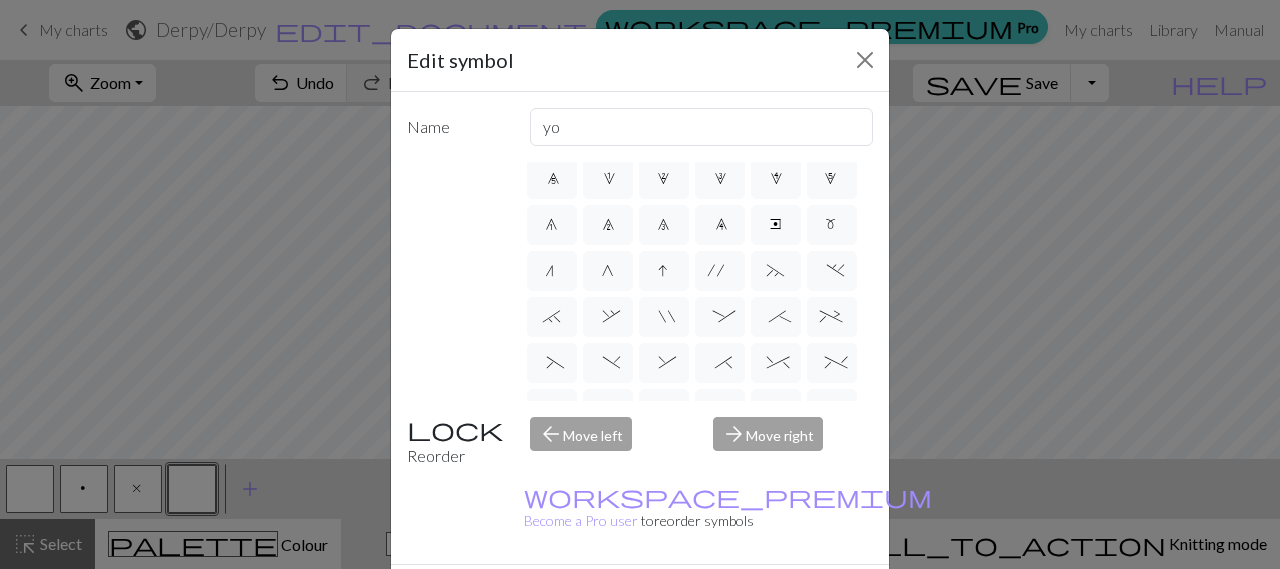 scroll, scrollTop: 145, scrollLeft: 0, axis: vertical 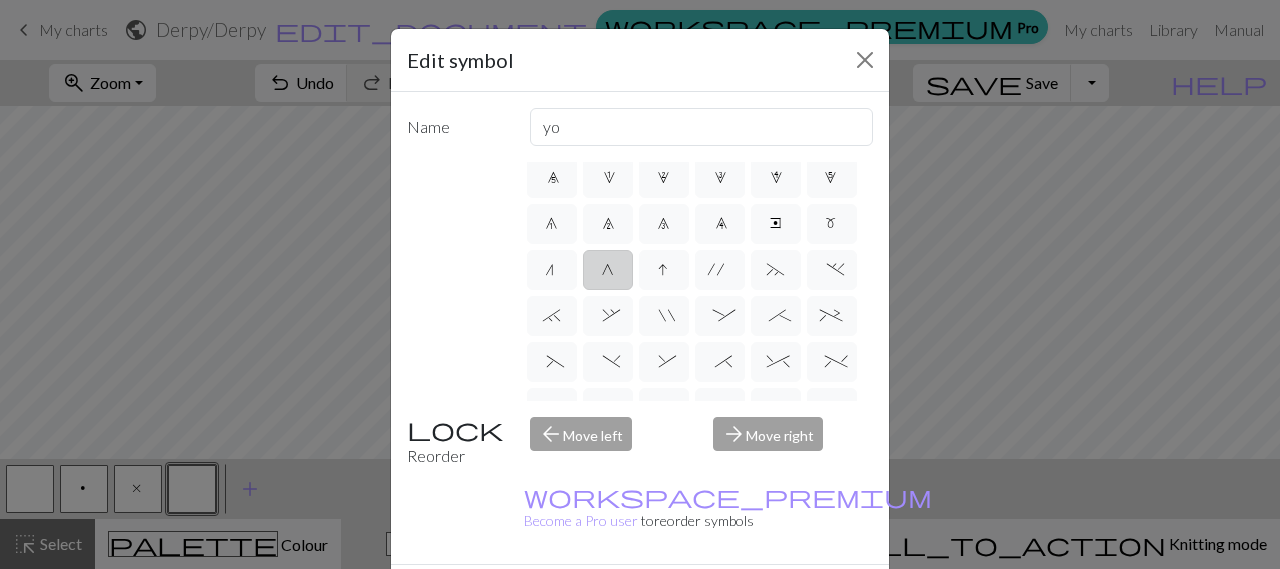 click on "G" at bounding box center [608, 270] 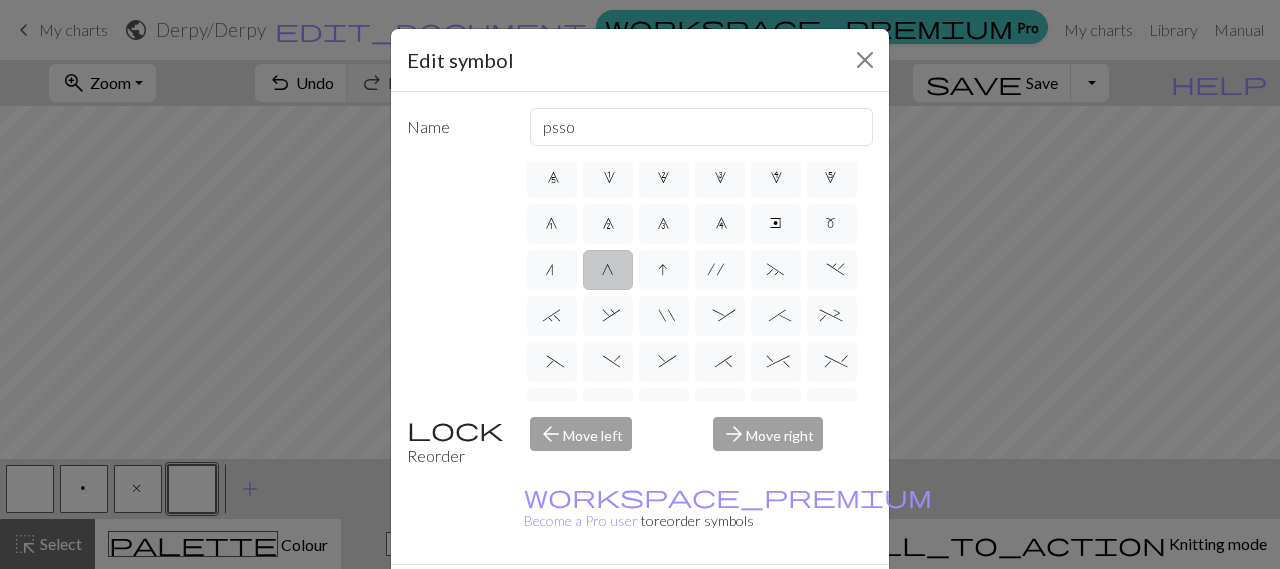 click on "Done" at bounding box center (760, 600) 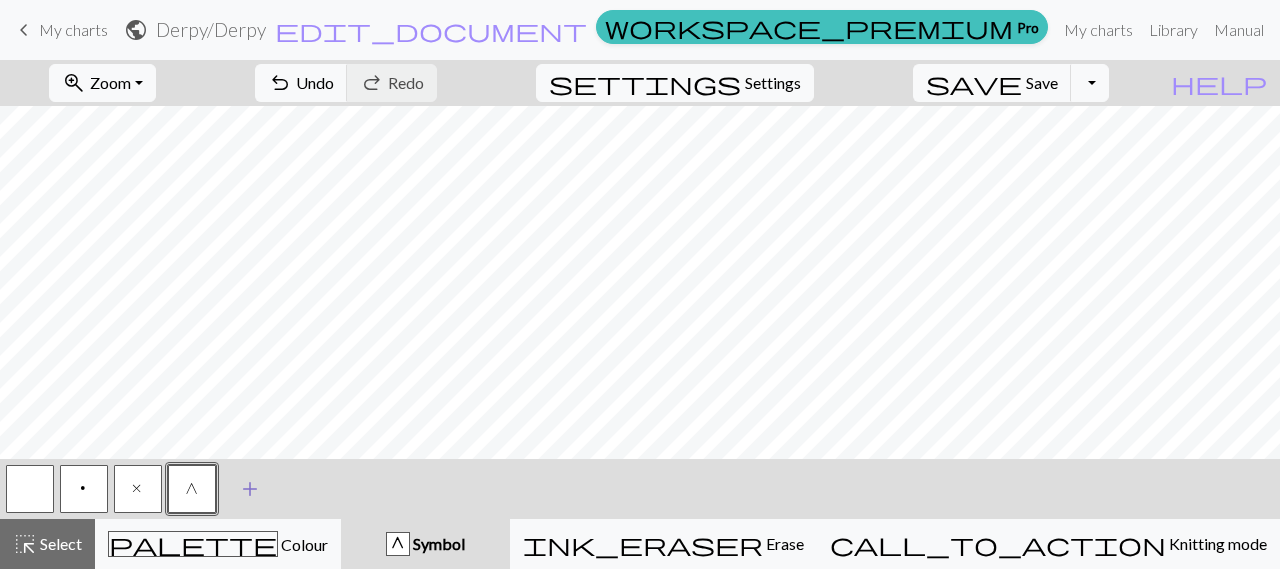 click on "add" at bounding box center (250, 489) 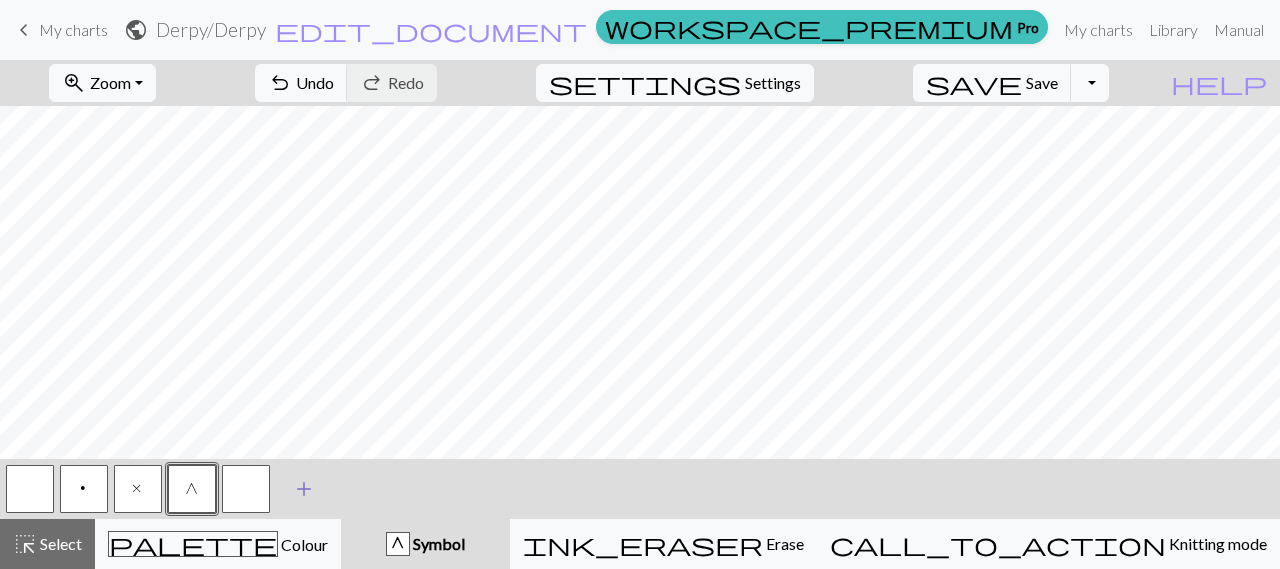 click at bounding box center [246, 489] 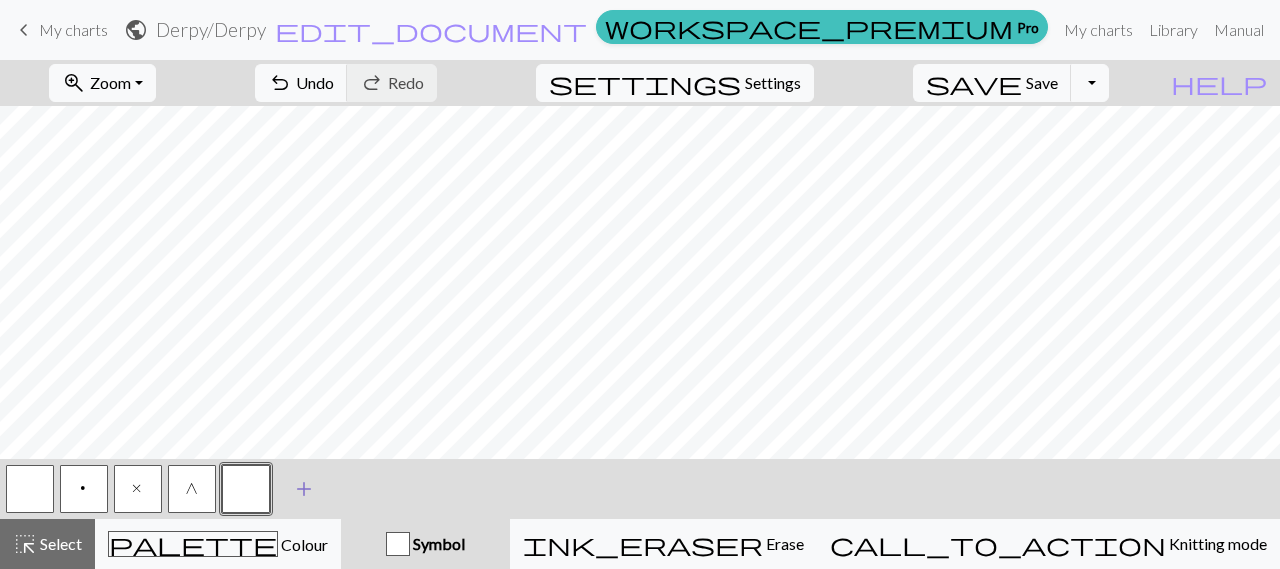 click at bounding box center (246, 489) 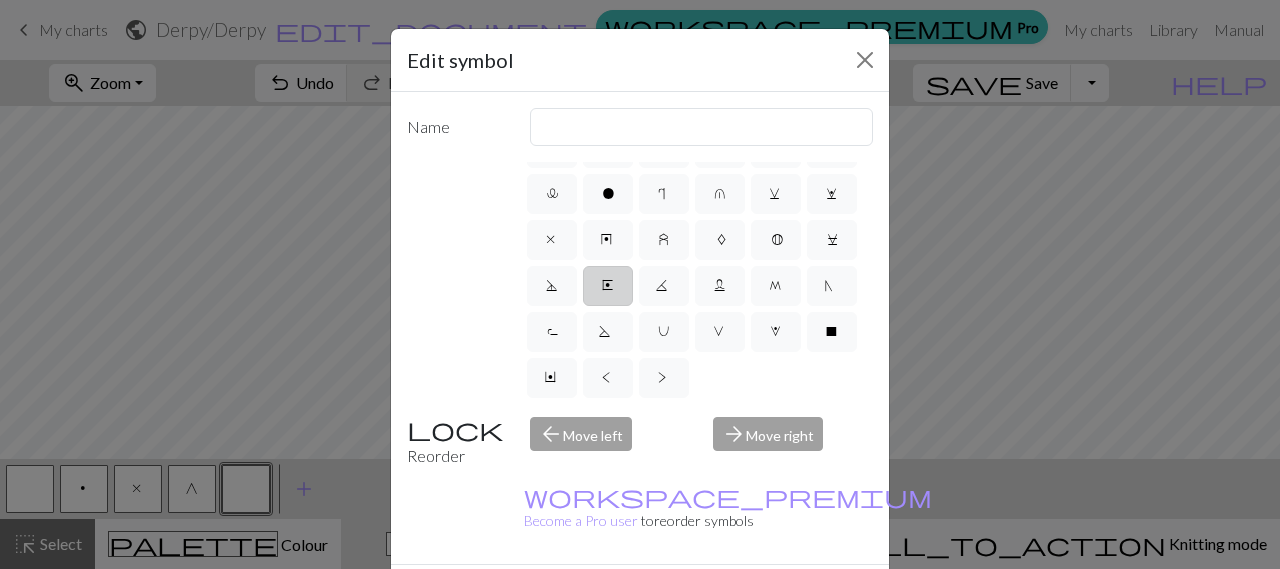 scroll, scrollTop: 542, scrollLeft: 0, axis: vertical 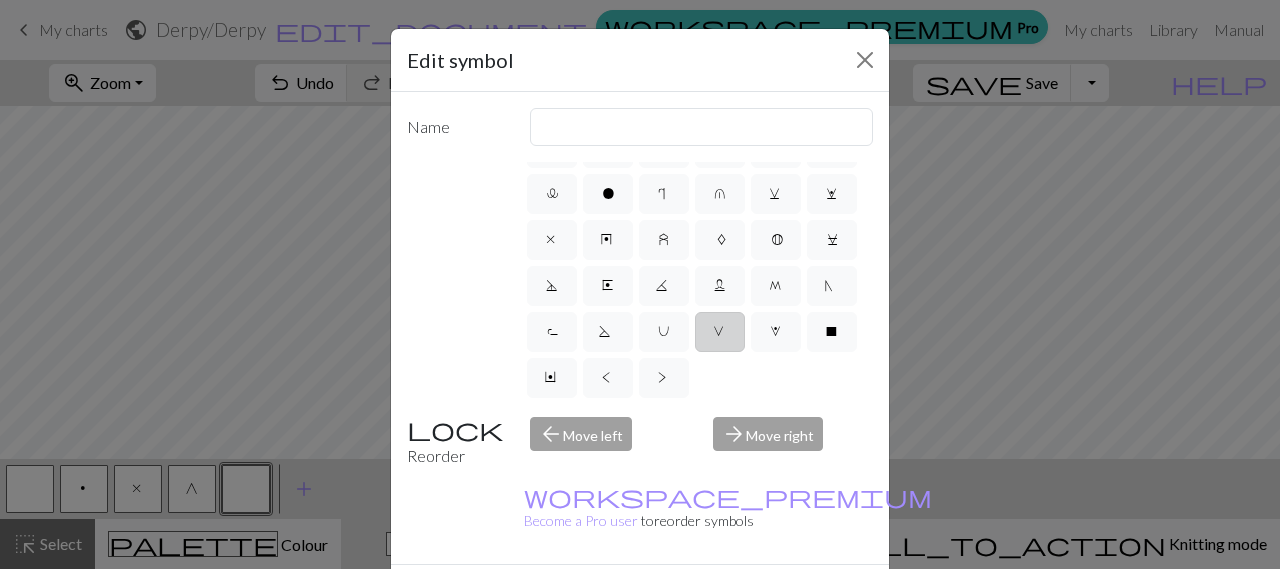 click on "V" at bounding box center (720, 334) 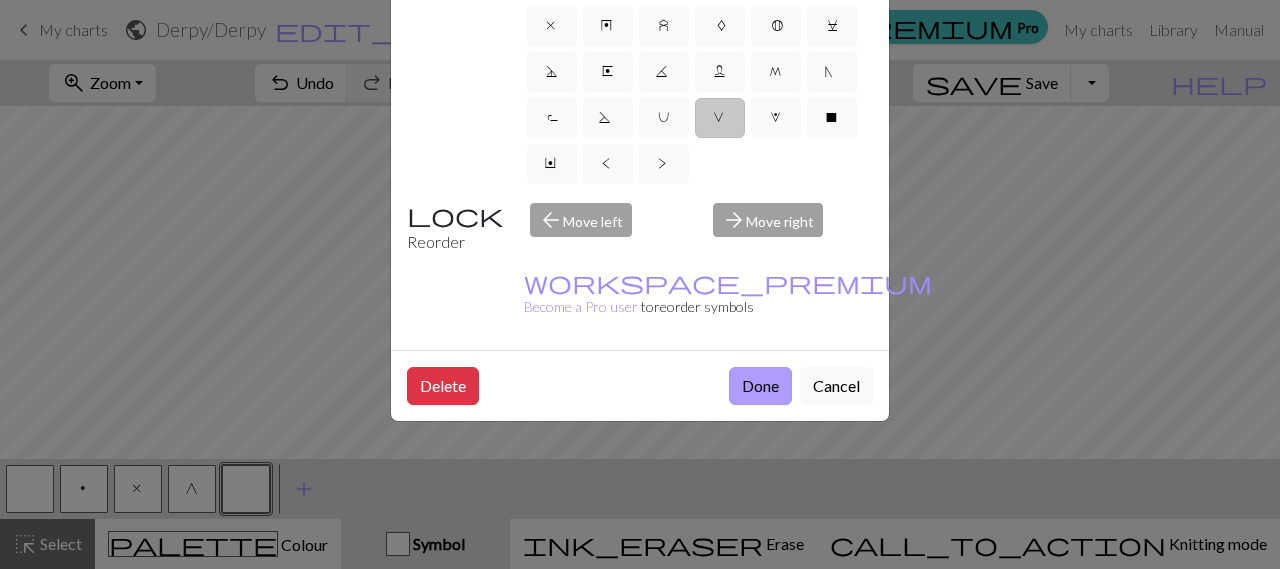 click on "Done" at bounding box center [760, 386] 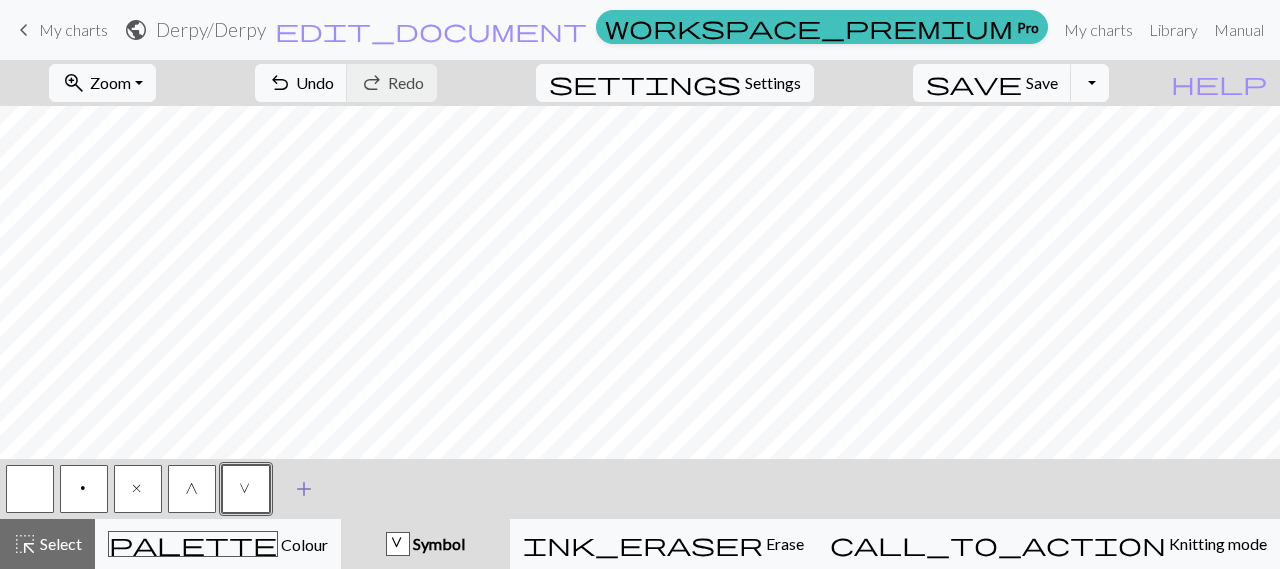 click on "add" at bounding box center (304, 489) 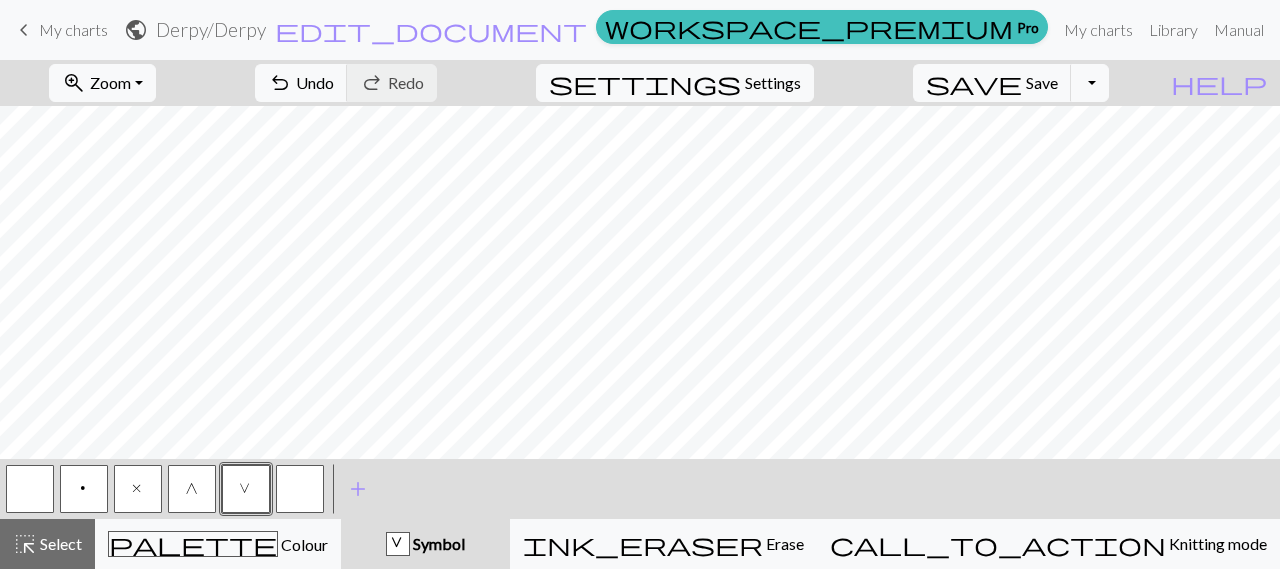 click at bounding box center (30, 489) 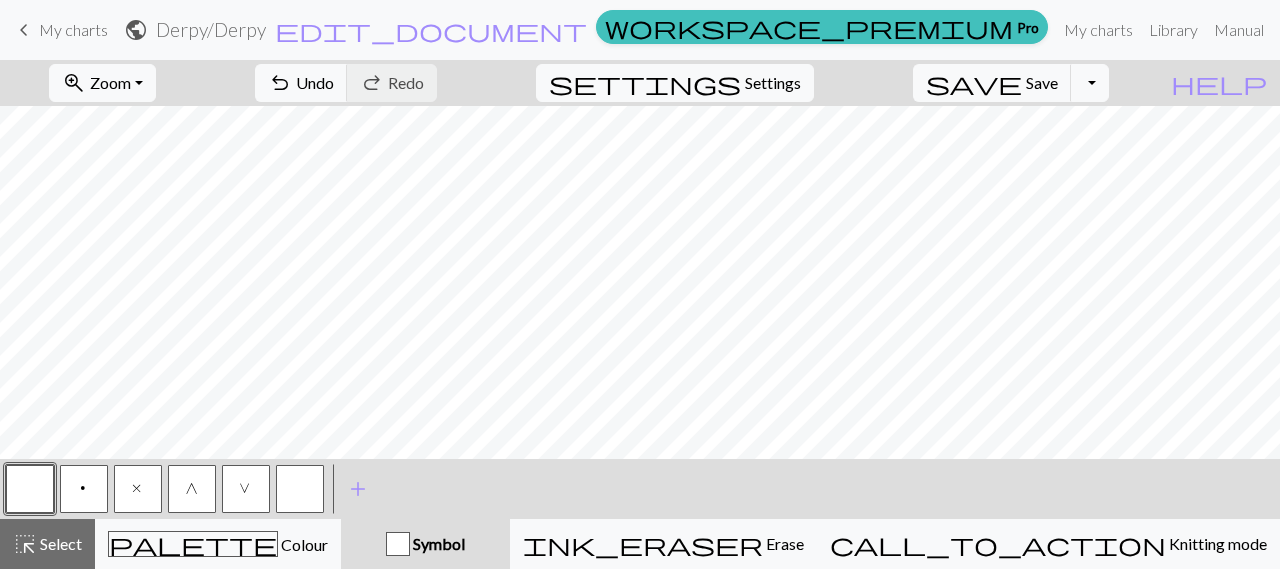 click at bounding box center [30, 489] 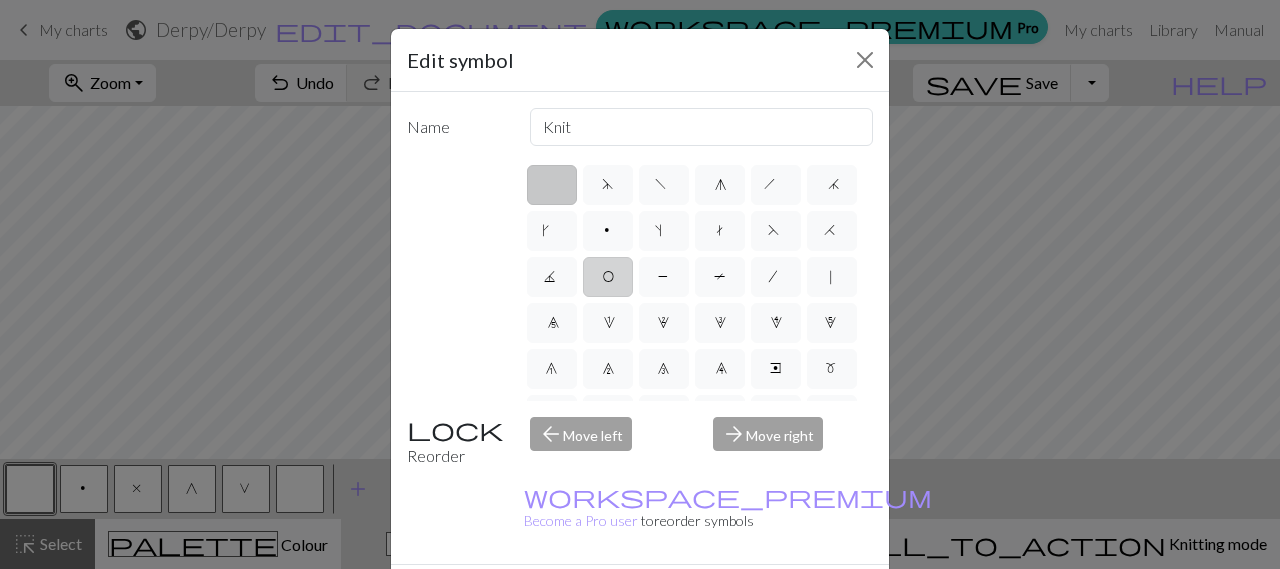 click on "O" at bounding box center (608, 279) 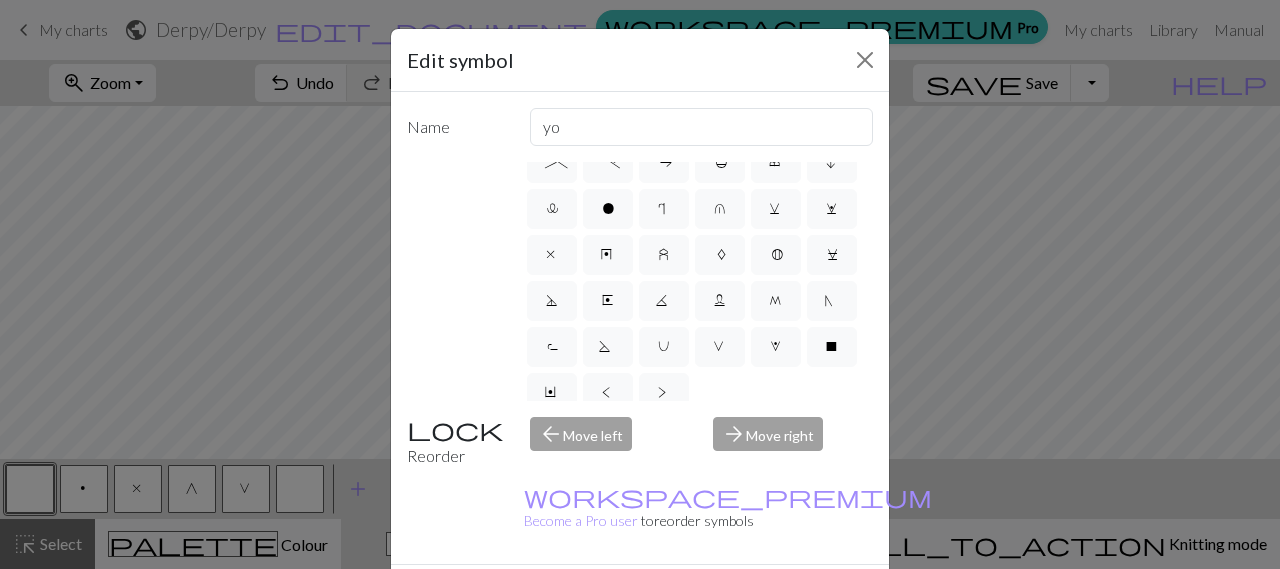 scroll, scrollTop: 420, scrollLeft: 0, axis: vertical 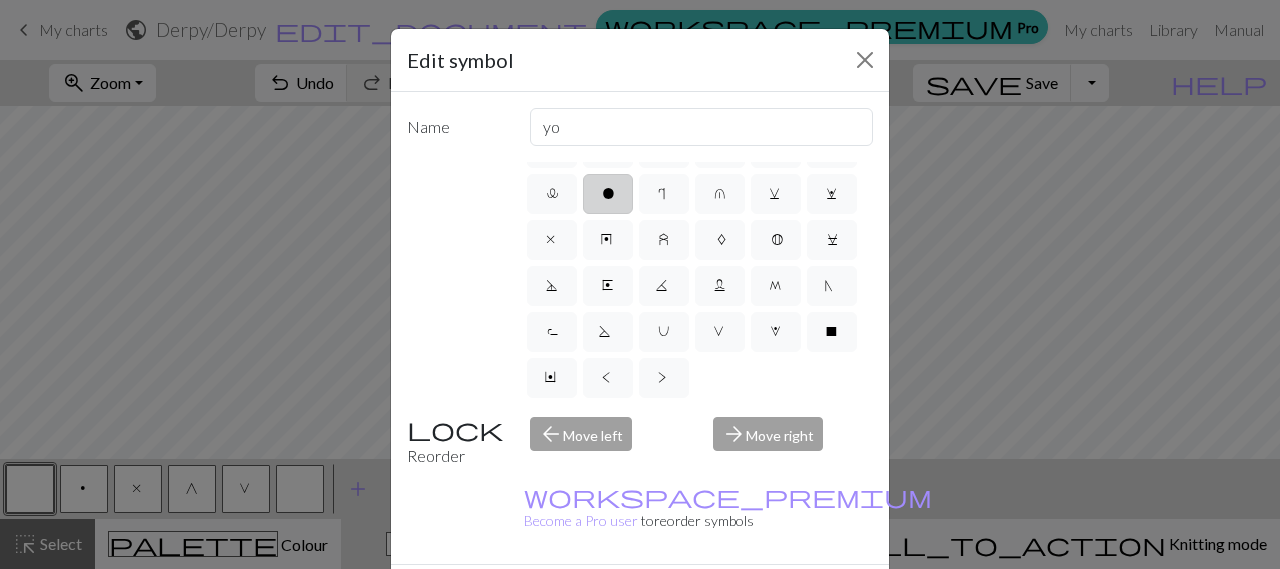 click on "o" at bounding box center [608, 196] 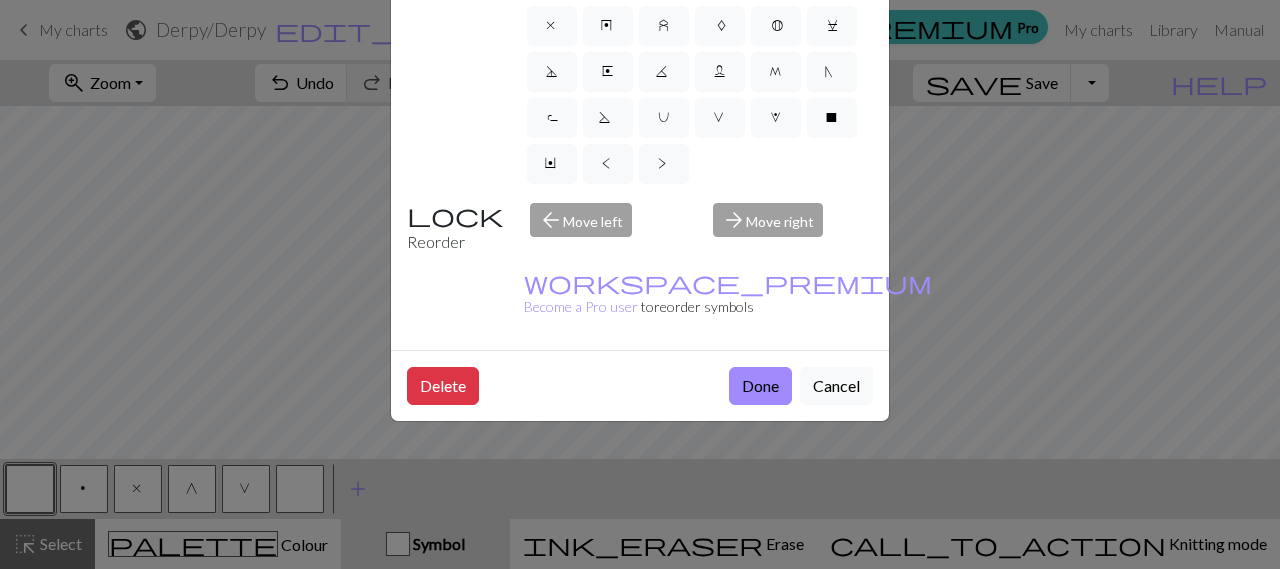 scroll, scrollTop: 0, scrollLeft: 0, axis: both 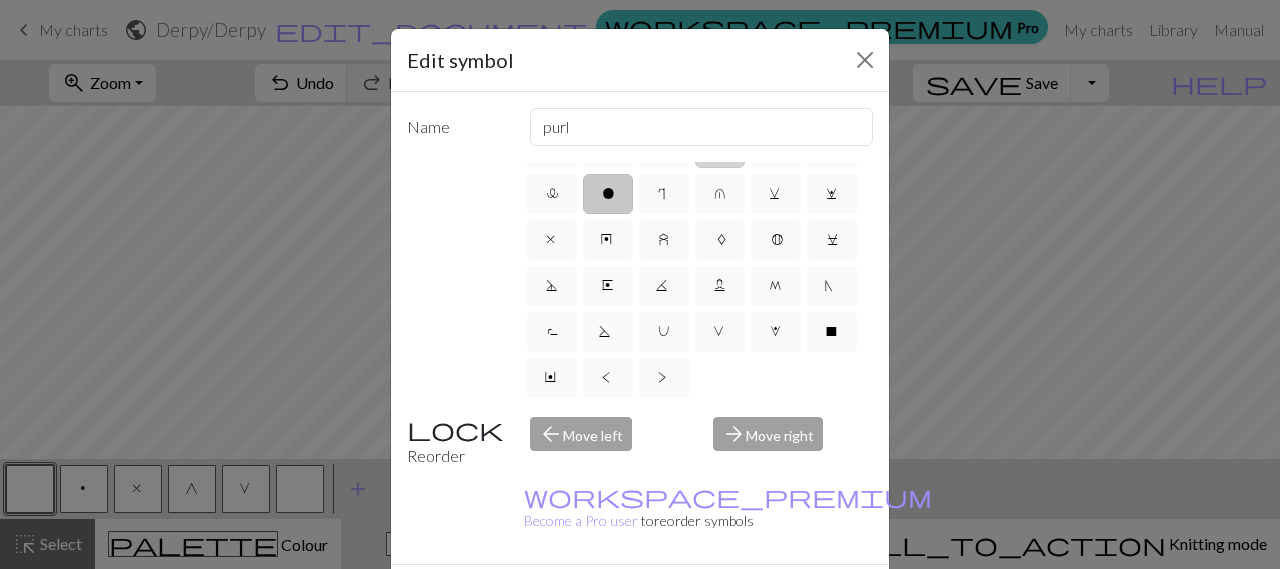 click on "b" at bounding box center (720, 150) 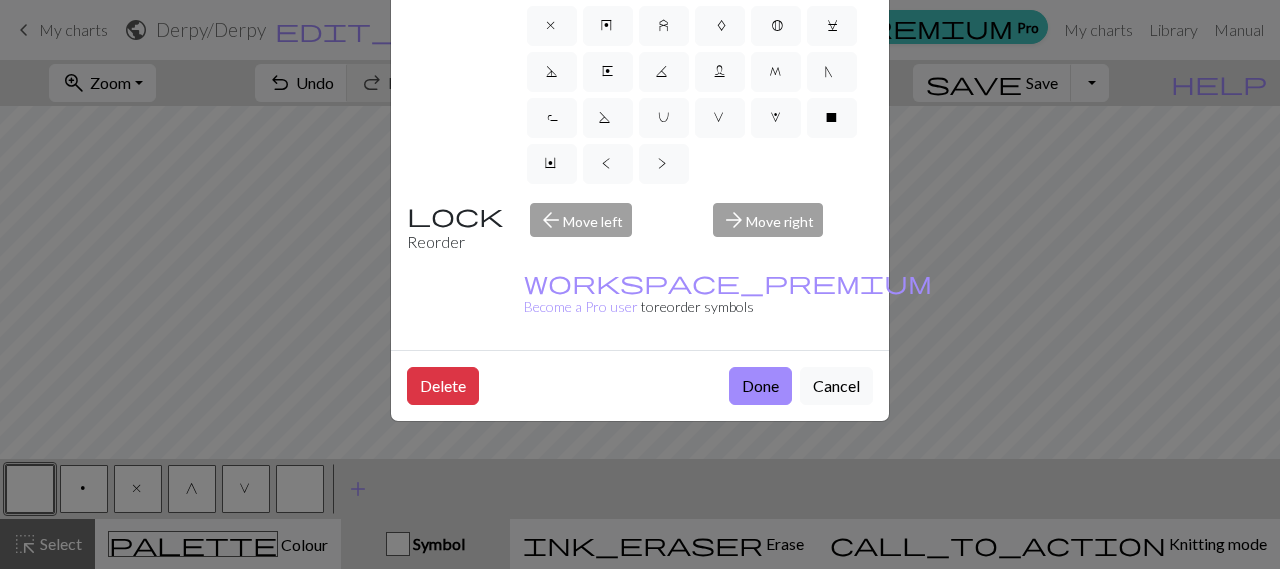 scroll, scrollTop: 0, scrollLeft: 0, axis: both 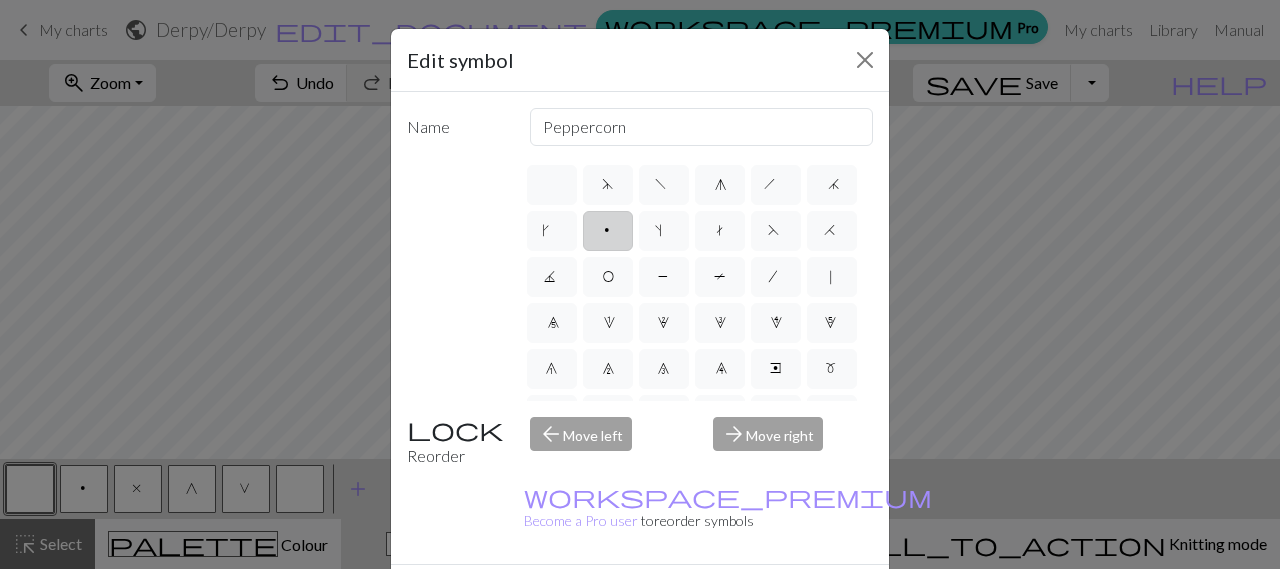 click on "p" at bounding box center [608, 231] 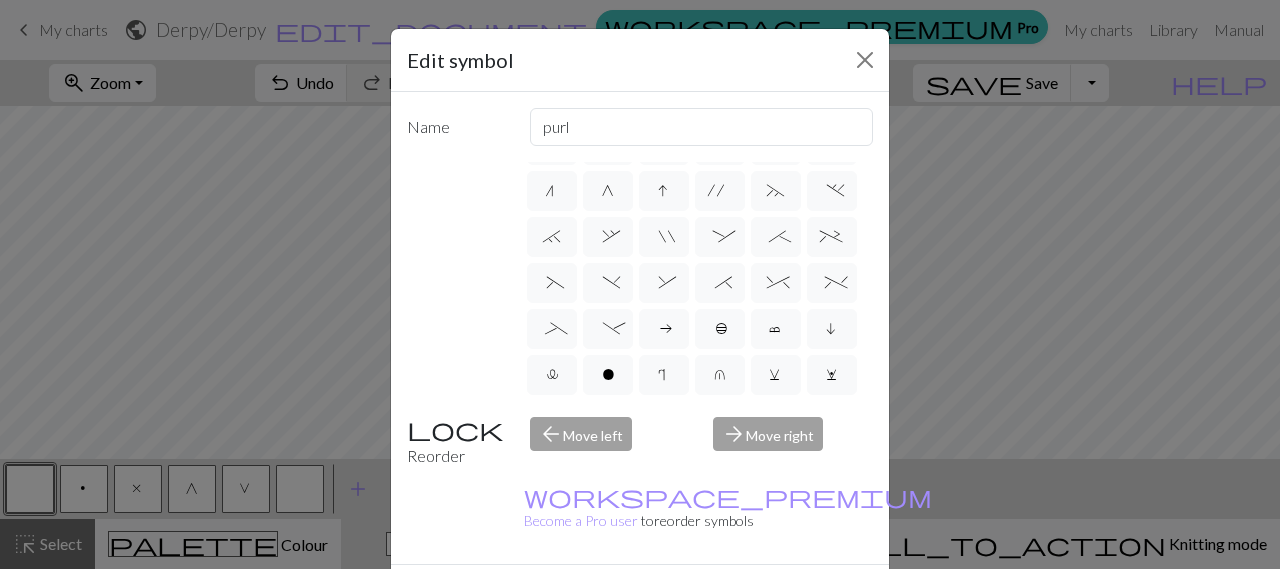 scroll, scrollTop: 231, scrollLeft: 0, axis: vertical 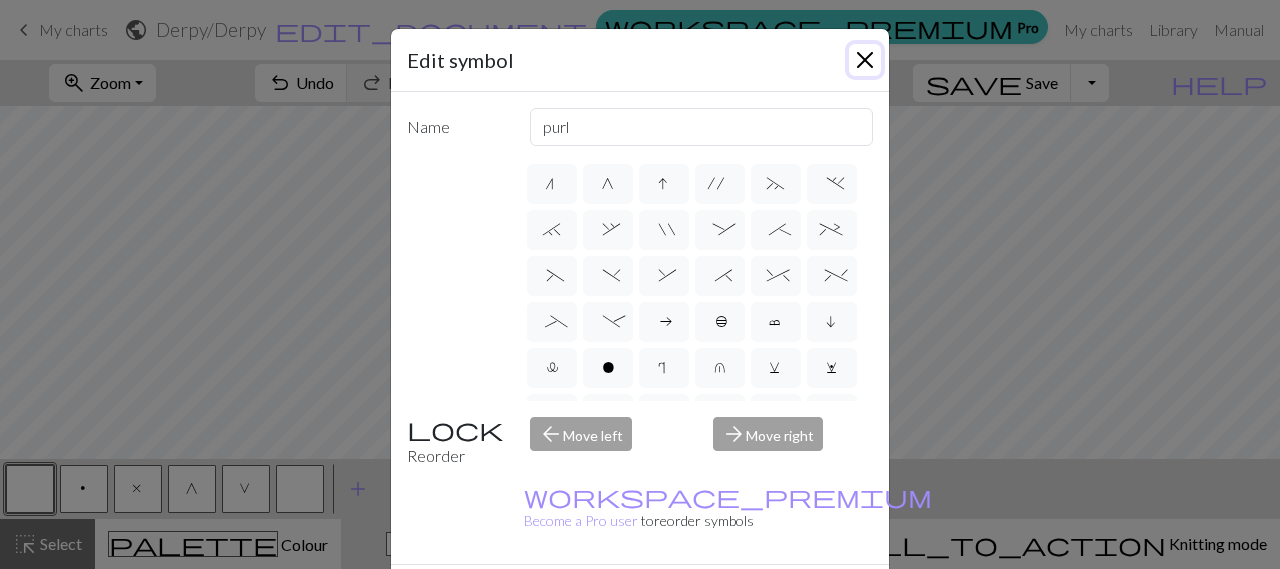 click at bounding box center (865, 60) 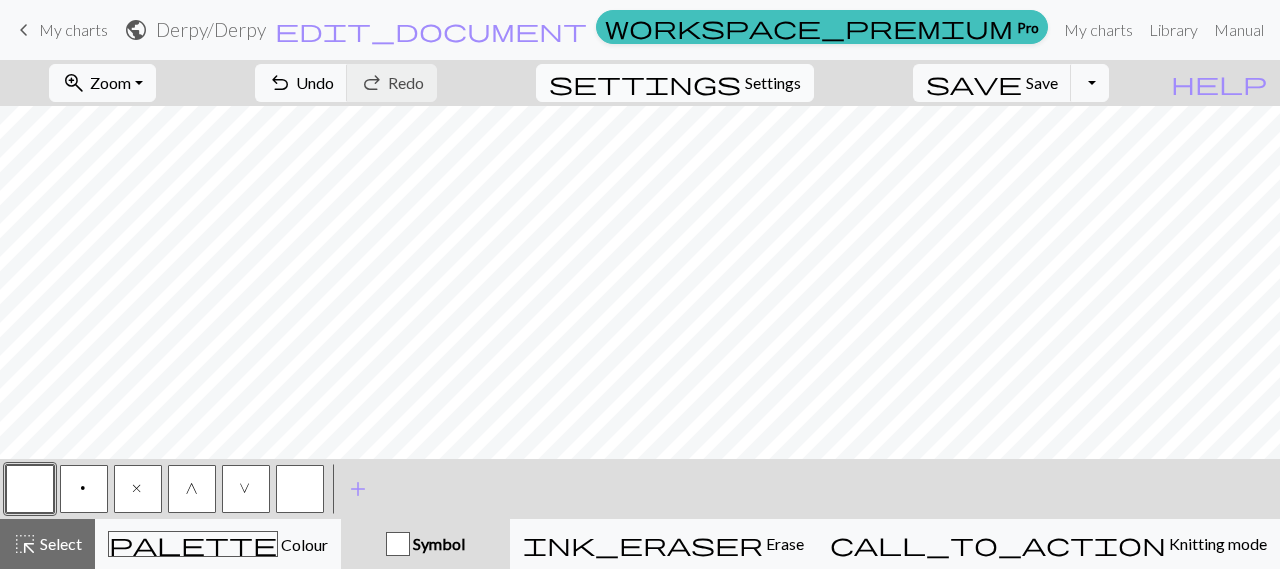 click on "Settings" at bounding box center [773, 83] 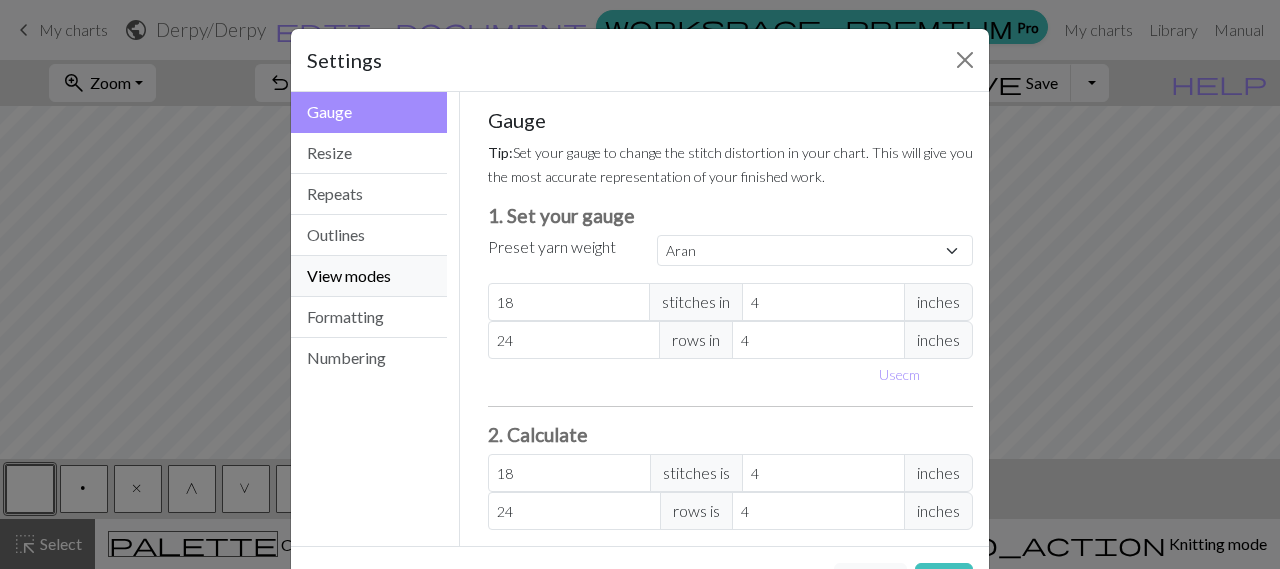 click on "View modes" at bounding box center (369, 276) 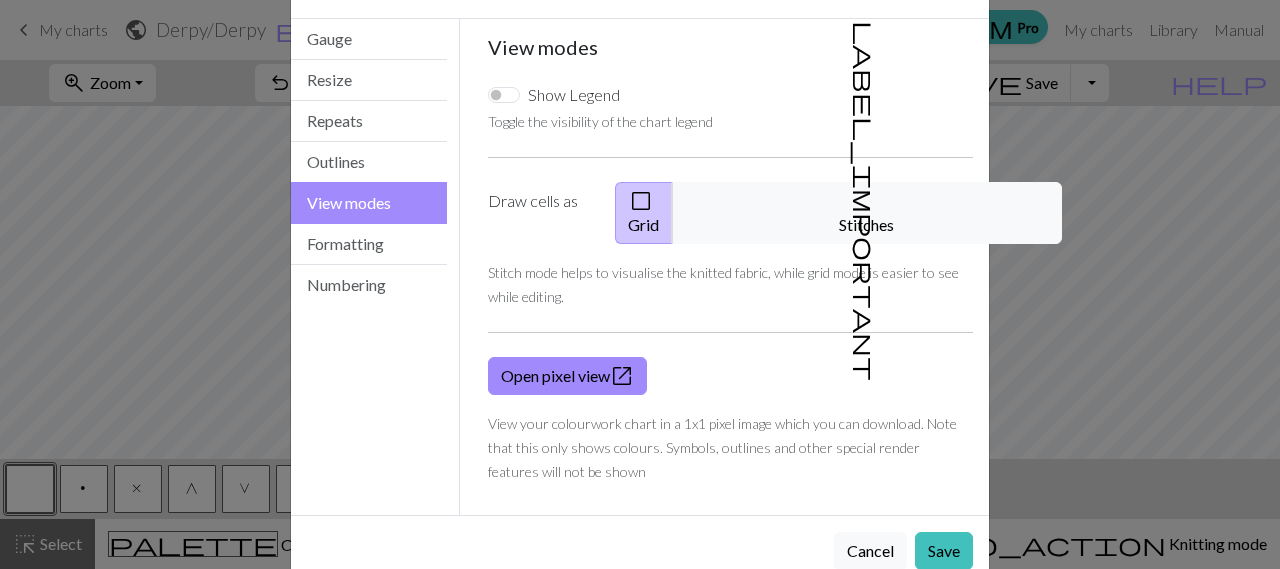 scroll, scrollTop: 91, scrollLeft: 0, axis: vertical 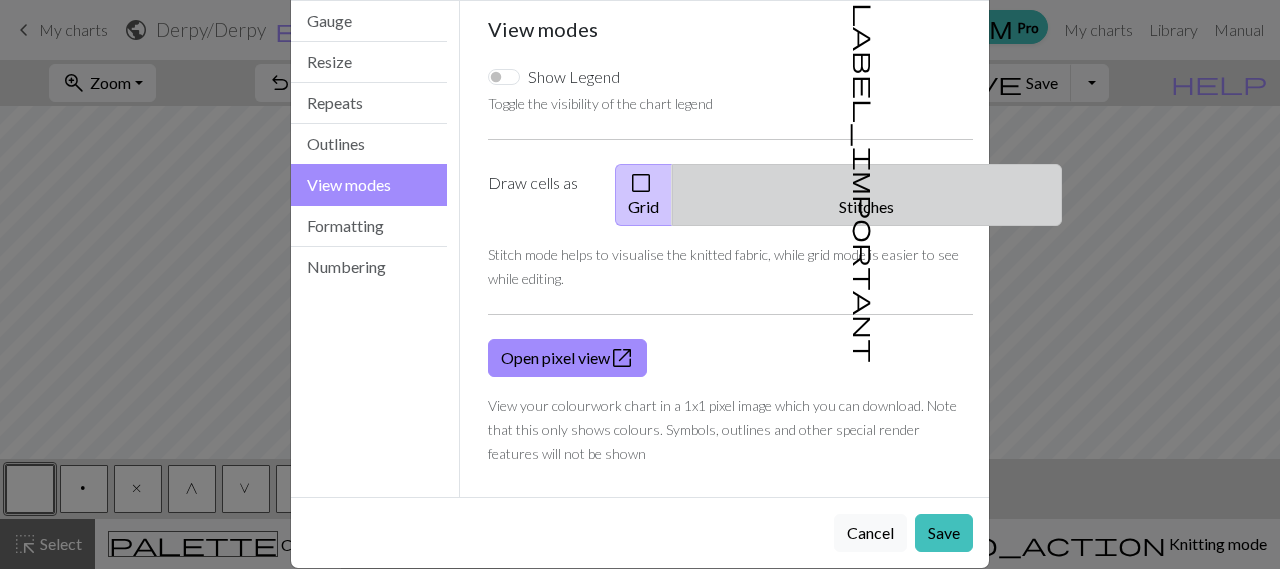 click on "label_important" at bounding box center (865, 183) 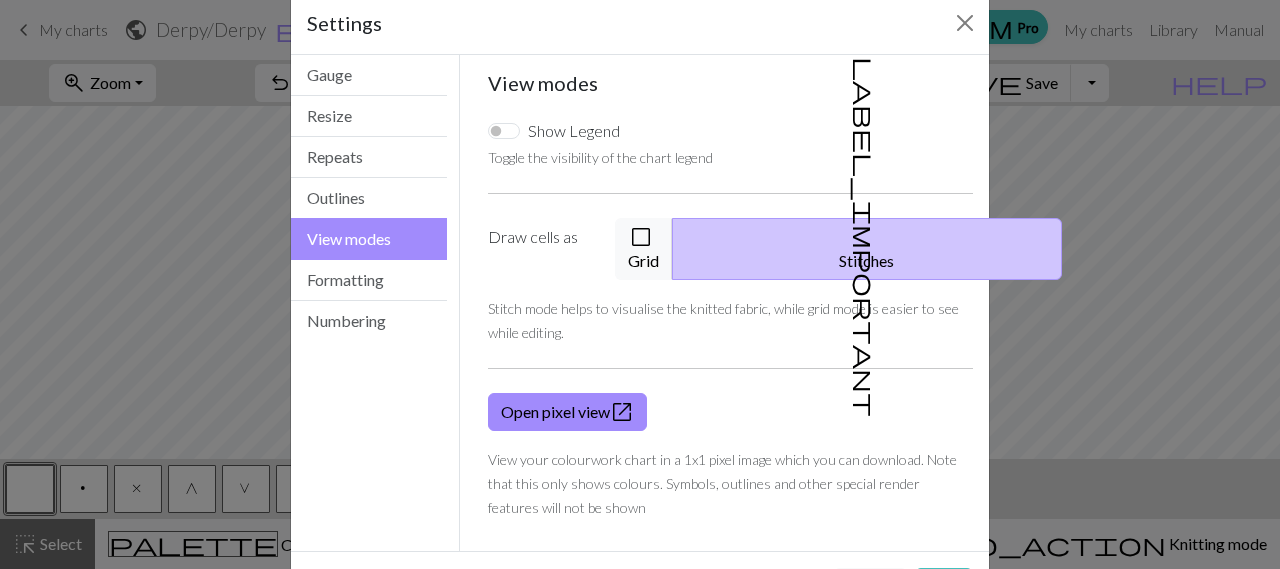 scroll, scrollTop: 23, scrollLeft: 0, axis: vertical 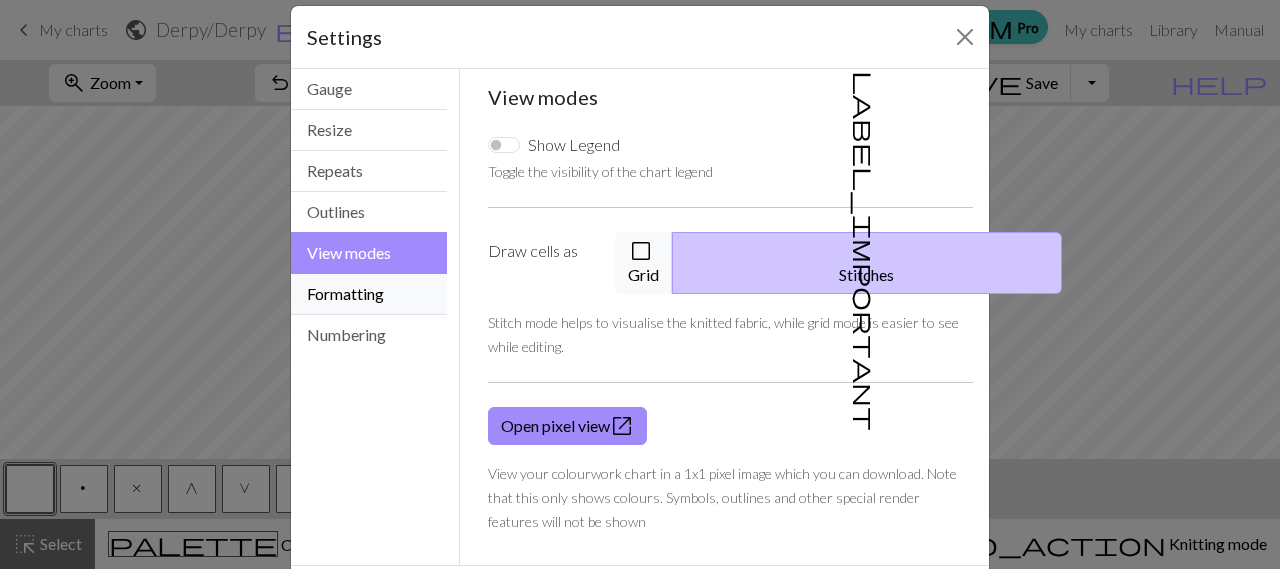 click on "Formatting" at bounding box center [369, 294] 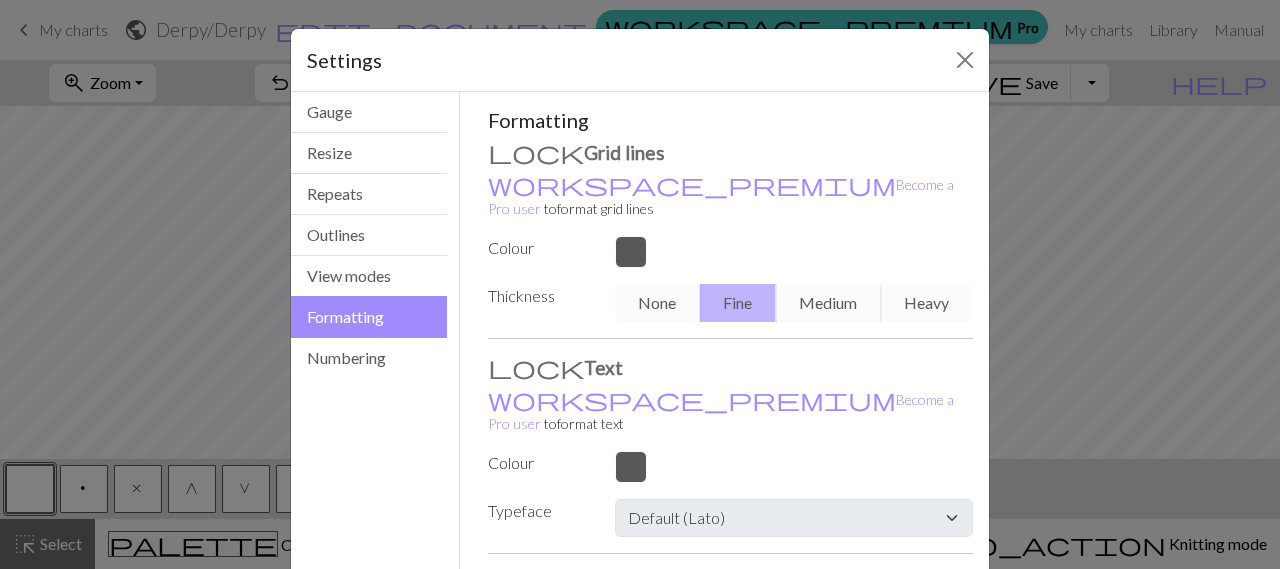 scroll, scrollTop: 1, scrollLeft: 0, axis: vertical 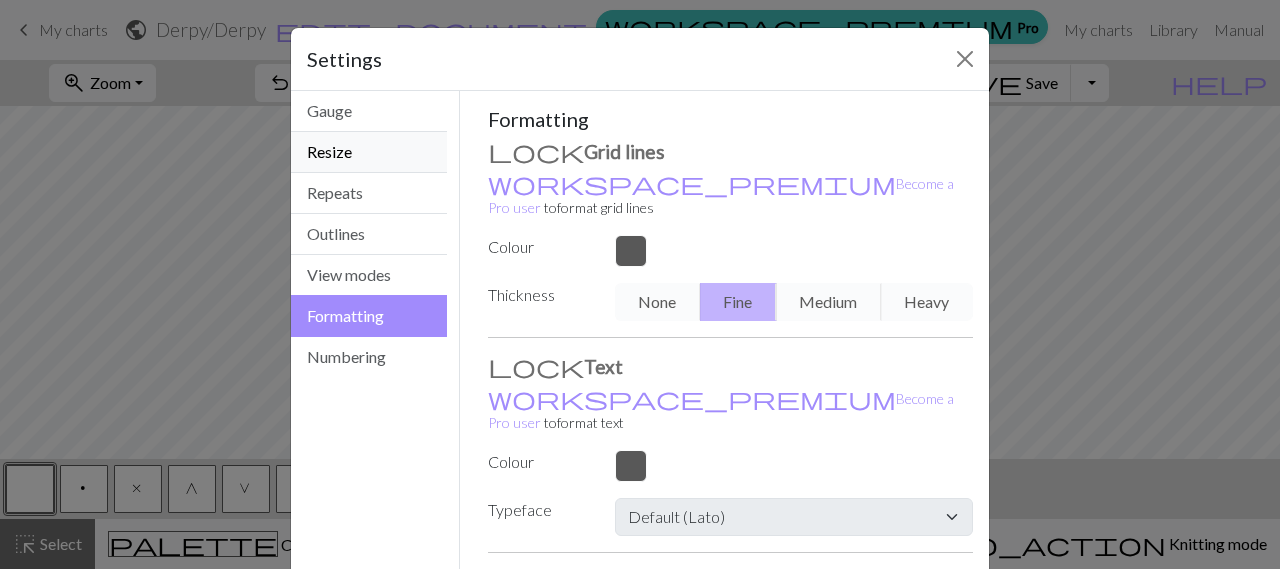click on "Resize" at bounding box center (369, 152) 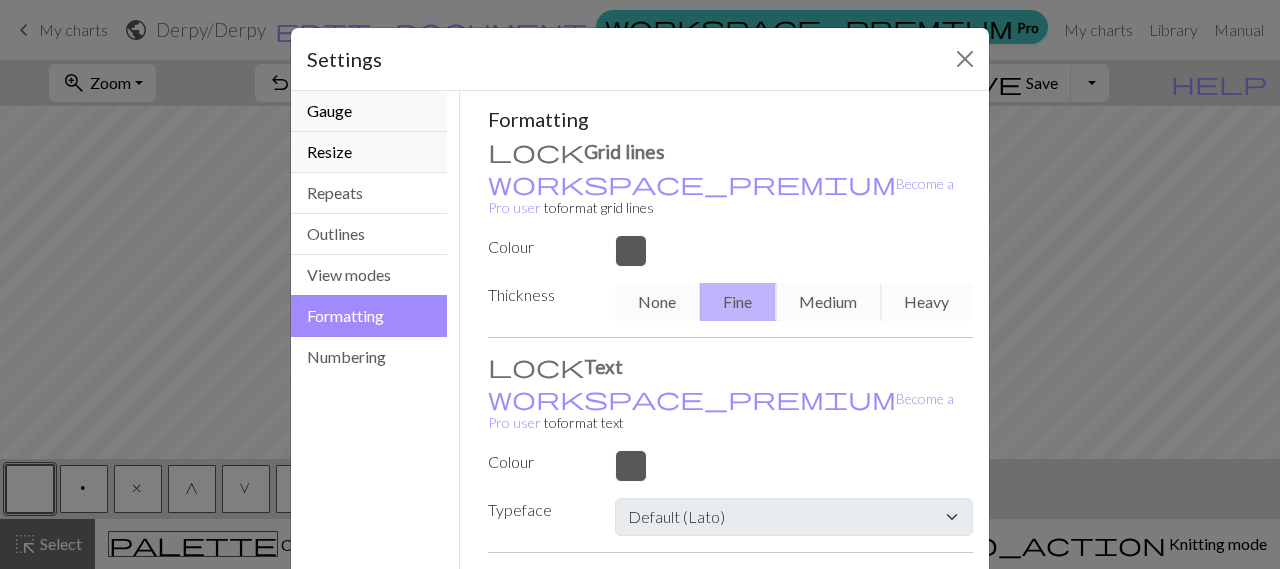 click on "Gauge" at bounding box center [369, 111] 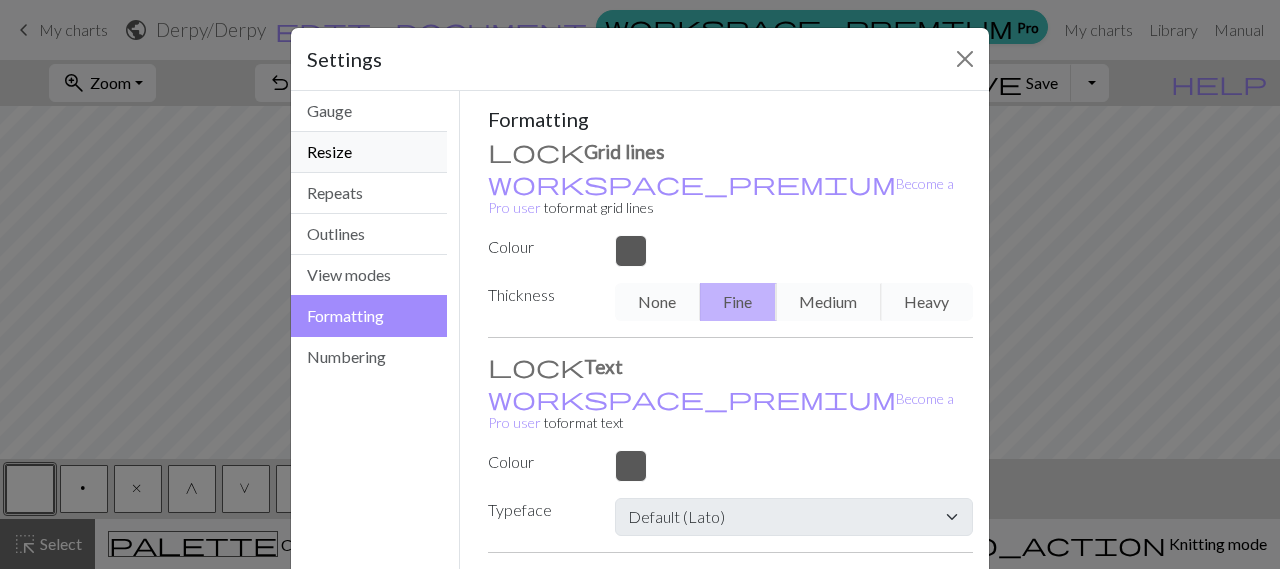 click on "Resize" at bounding box center [369, 152] 